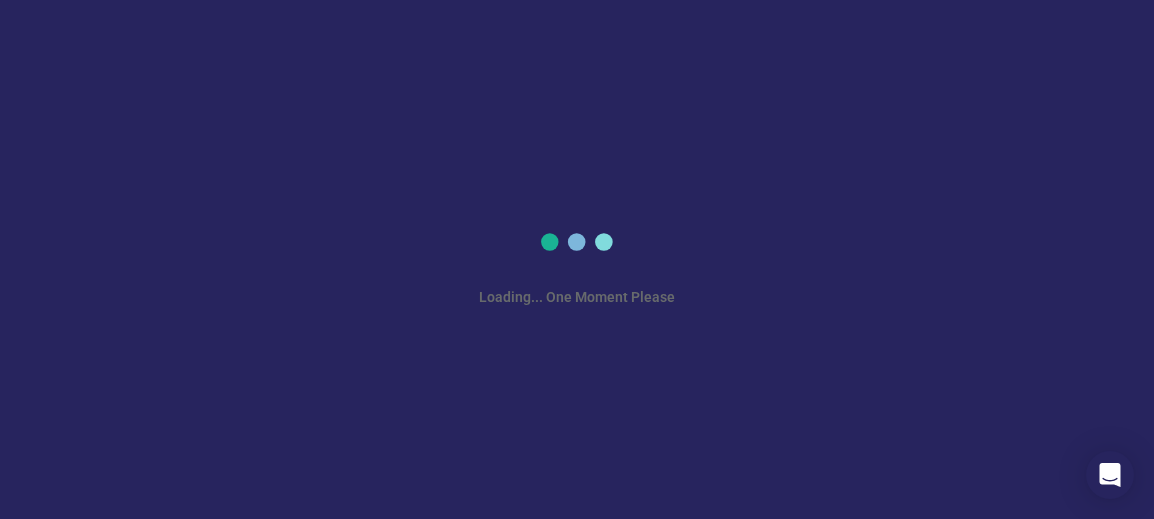 scroll, scrollTop: 0, scrollLeft: 0, axis: both 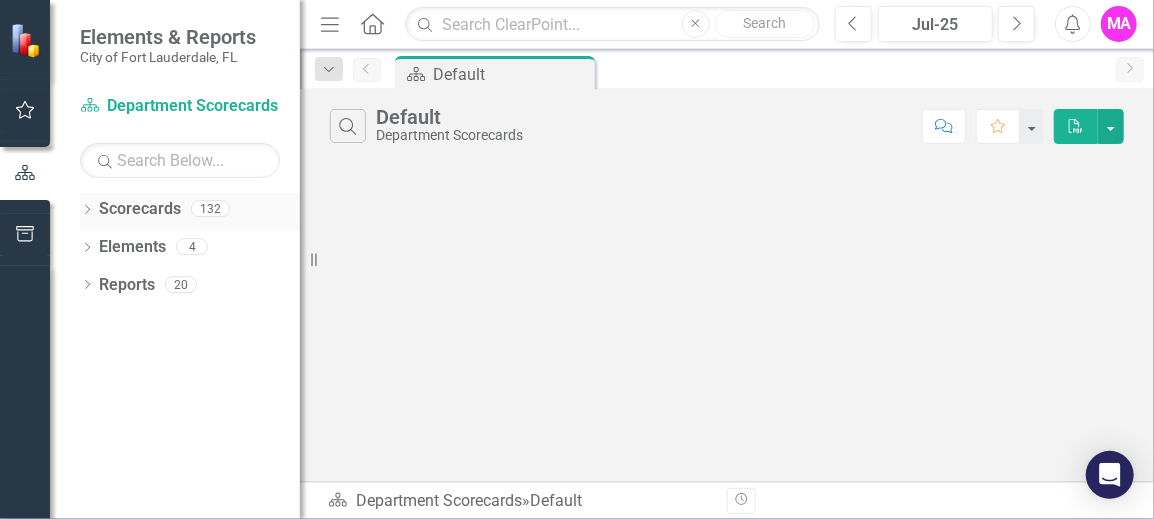 click on "Scorecards" at bounding box center (140, 209) 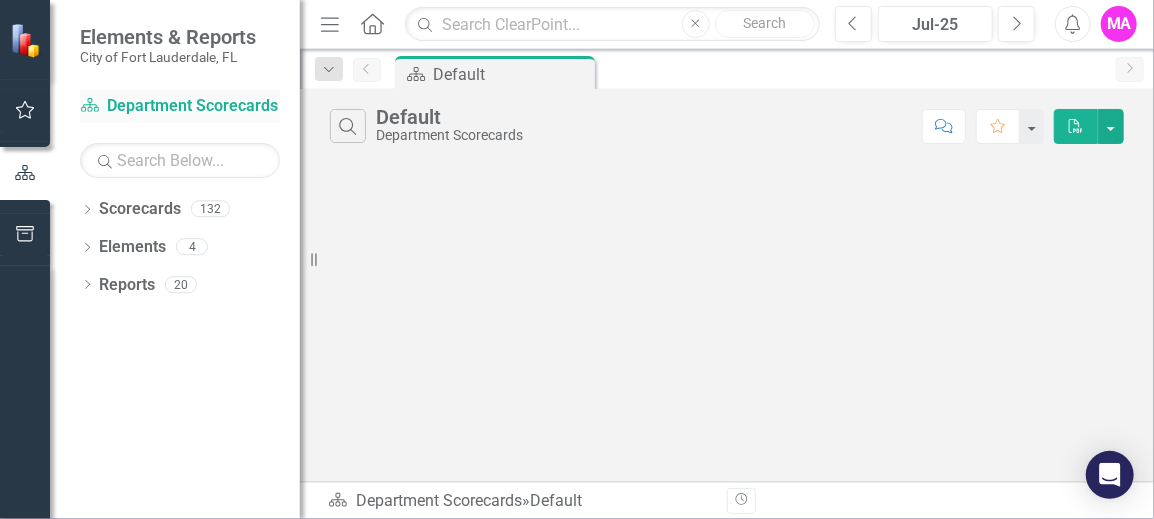 click on "Scorecard Department Scorecards" at bounding box center [180, 106] 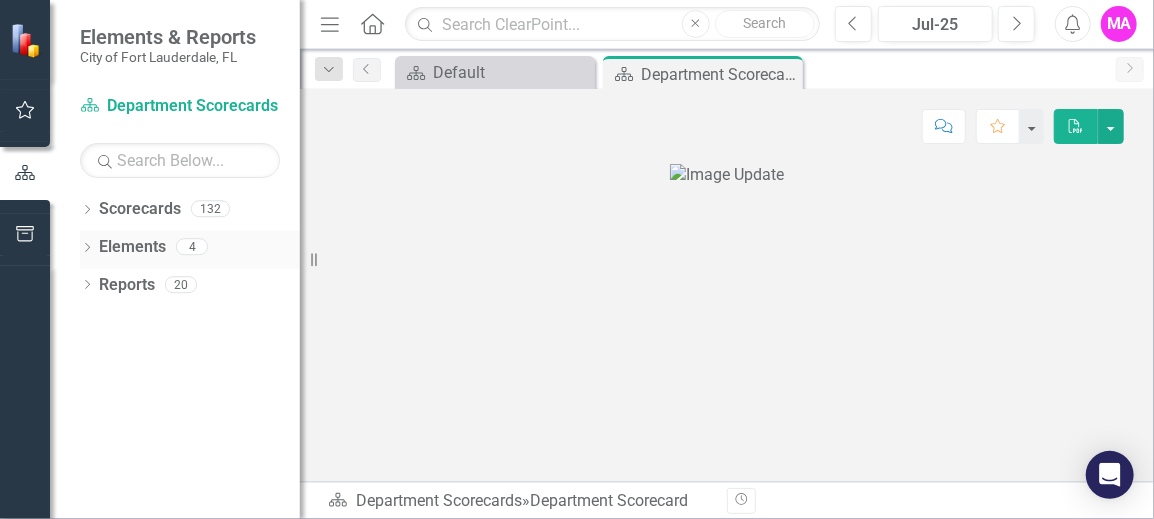 click on "Elements" at bounding box center [132, 247] 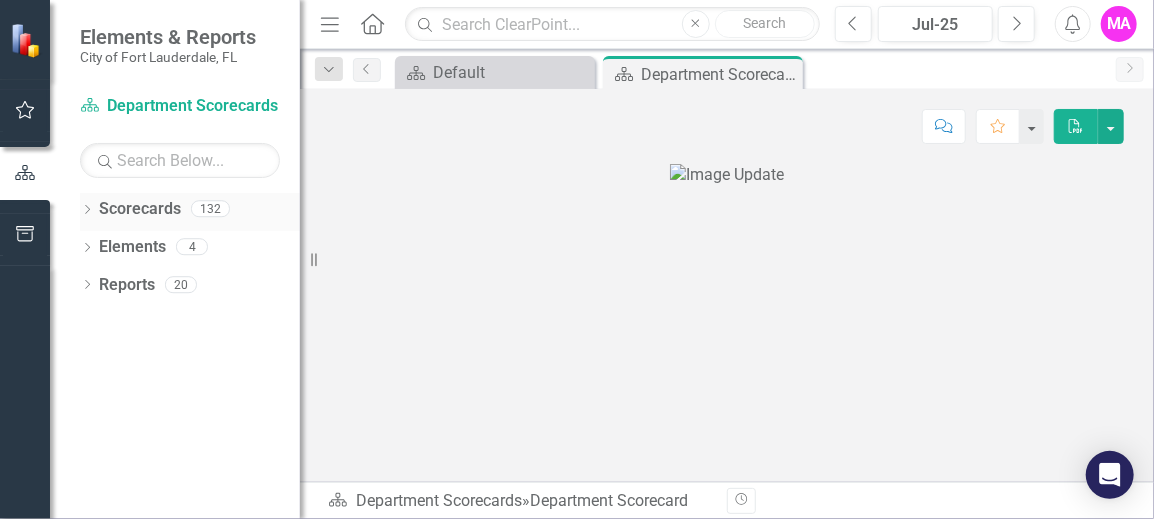 click on "Scorecards" at bounding box center [140, 209] 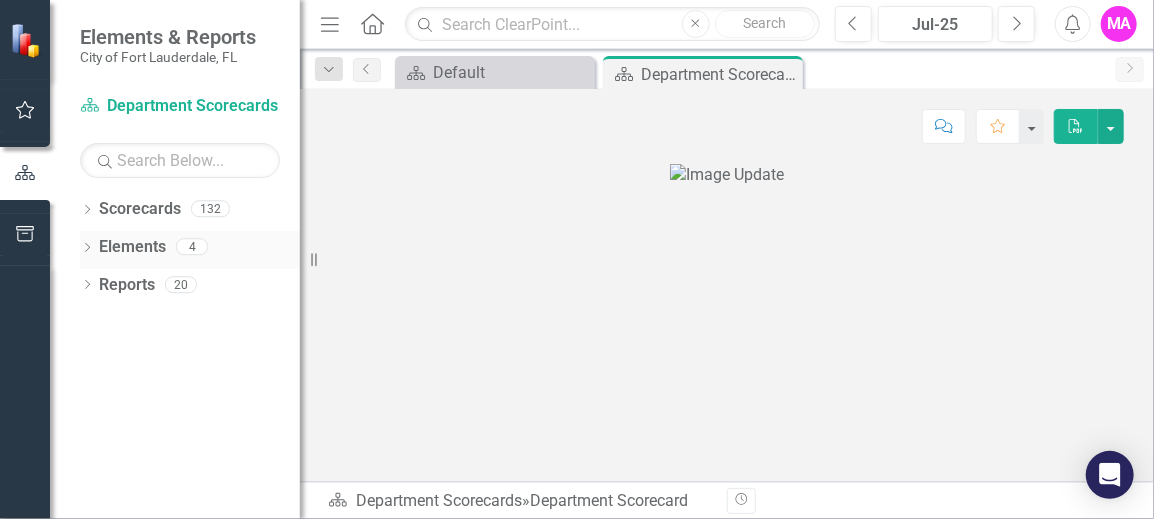 click on "Elements" at bounding box center [132, 247] 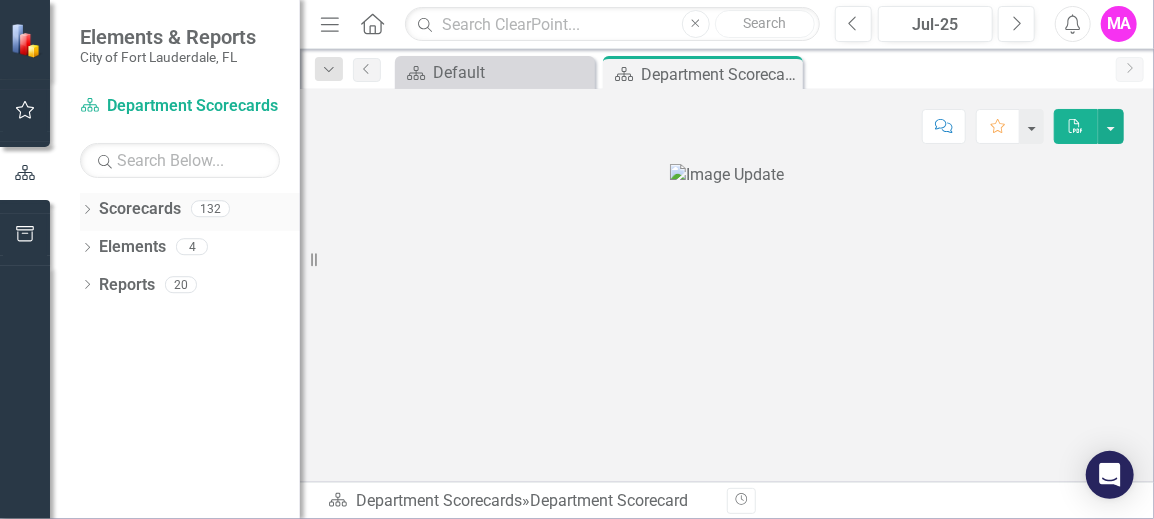 click on "Scorecards" at bounding box center (140, 209) 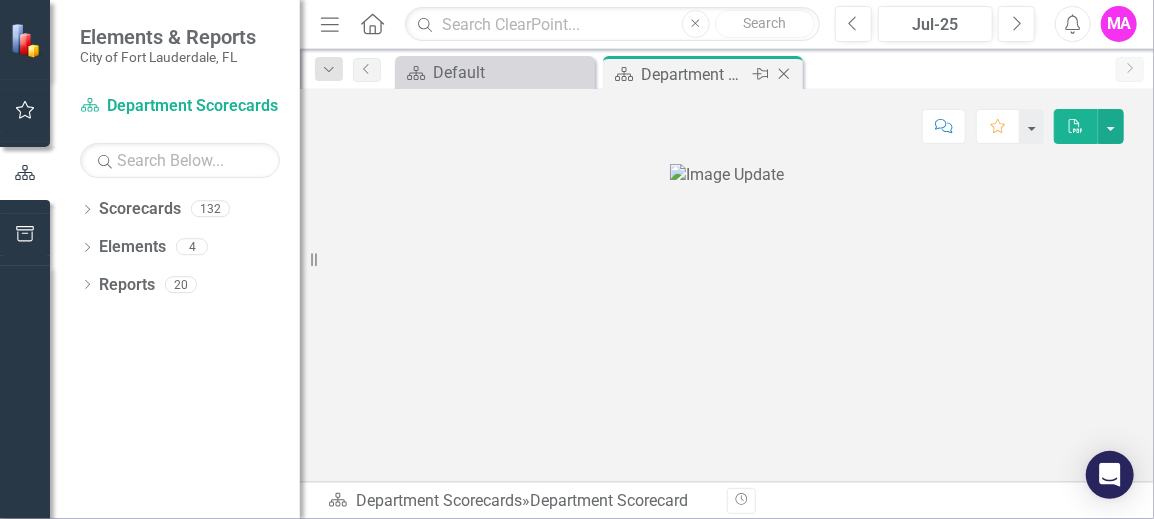 click on "Department Scorecard" at bounding box center [694, 74] 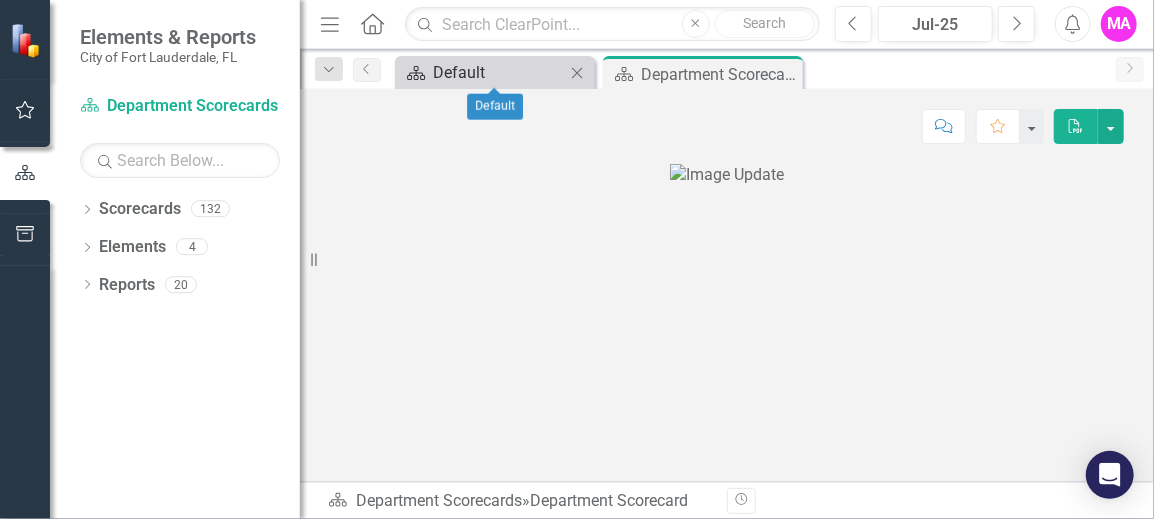 click on "Default" at bounding box center (499, 72) 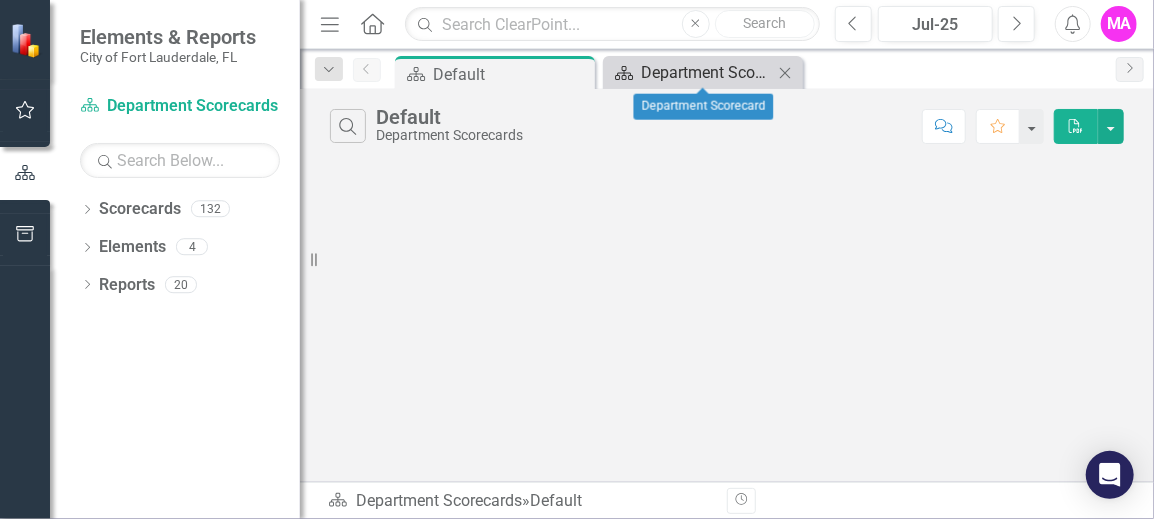 click on "Department Scorecard" at bounding box center [707, 72] 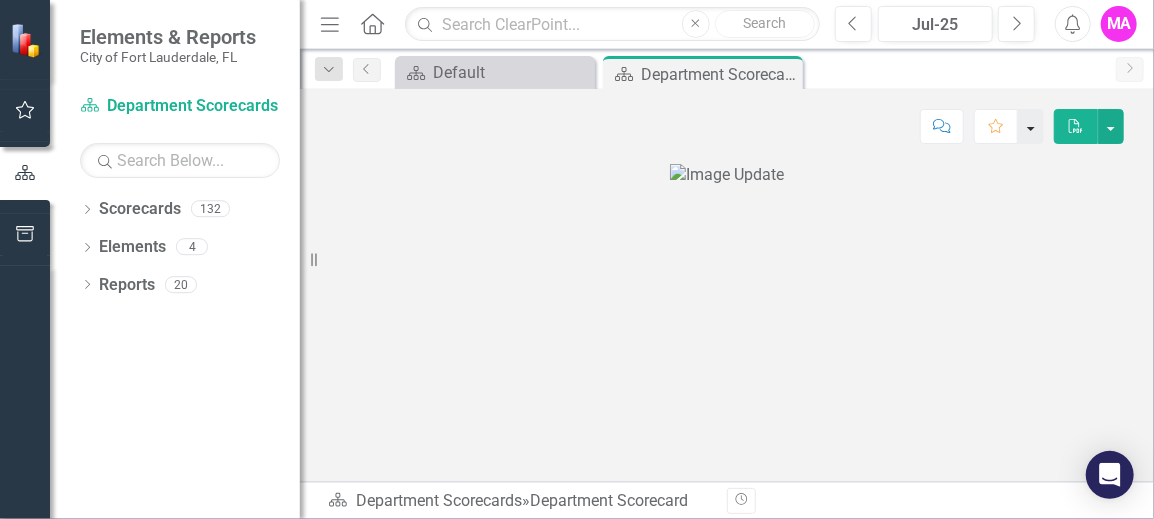 click at bounding box center [1031, 126] 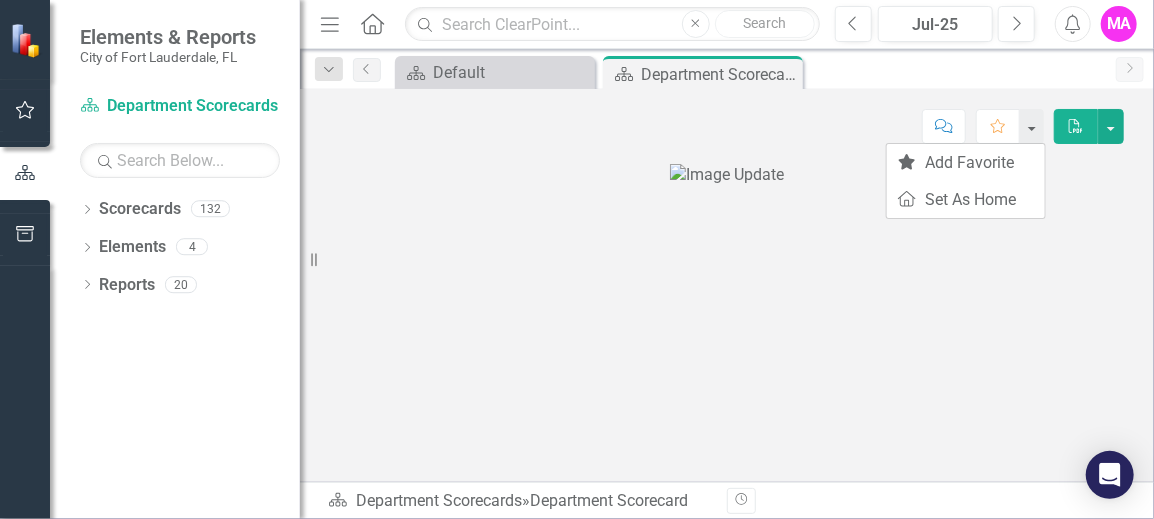 scroll, scrollTop: 0, scrollLeft: 0, axis: both 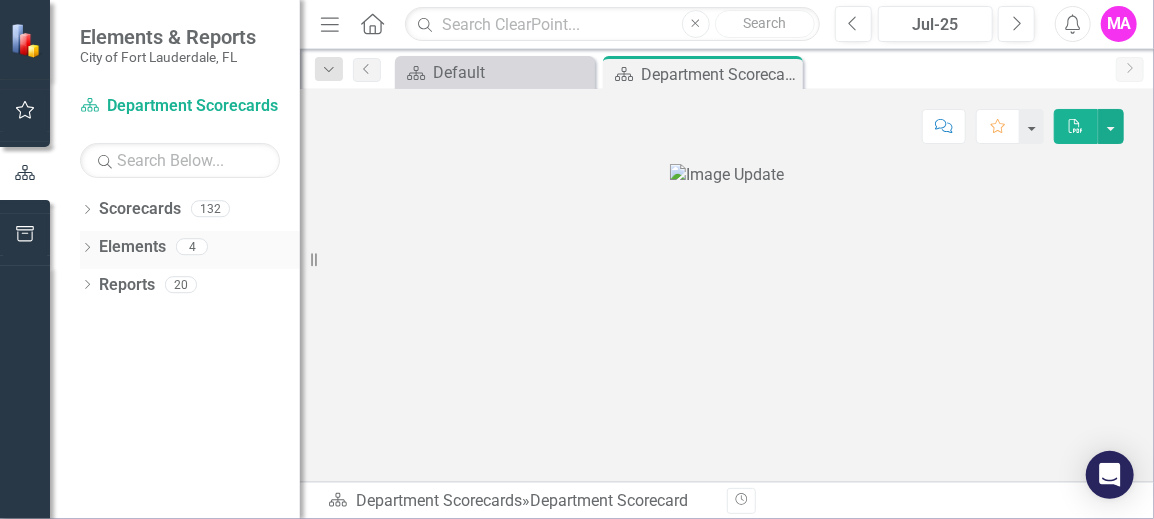 click on "Dropdown" 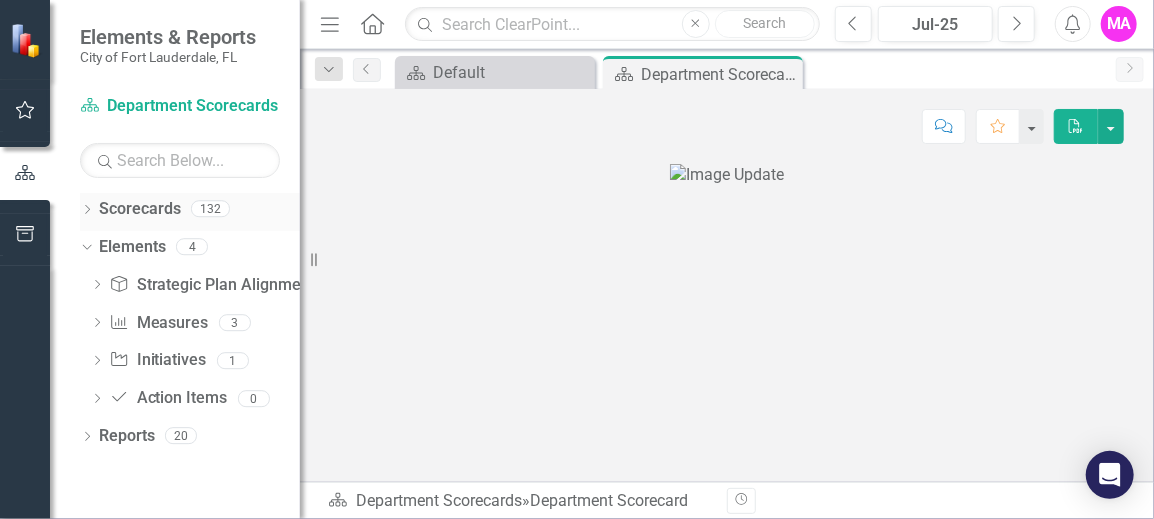 click on "Dropdown" at bounding box center [87, 211] 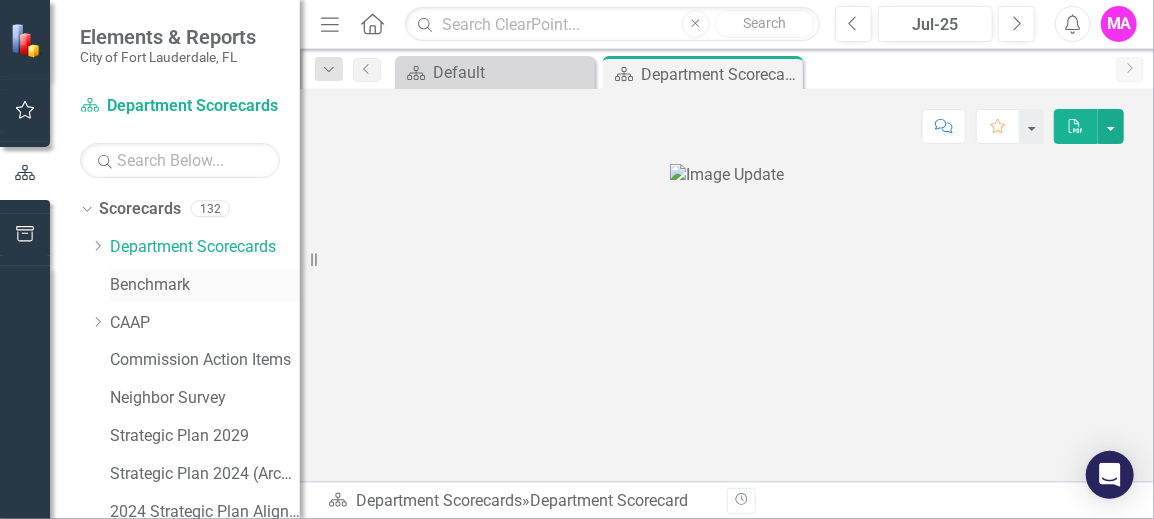 click on "Benchmark" at bounding box center [205, 285] 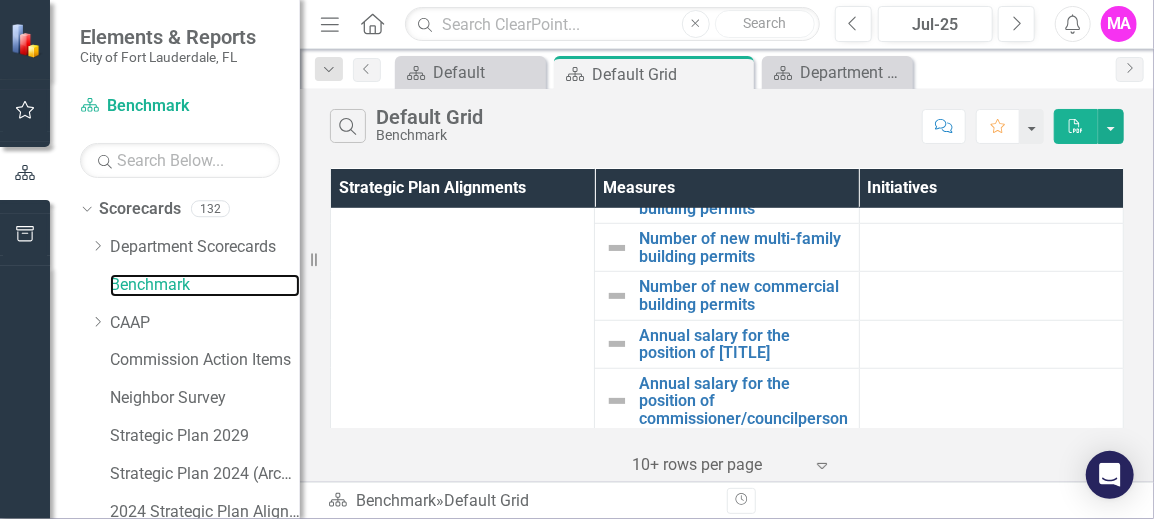 scroll, scrollTop: 618, scrollLeft: 0, axis: vertical 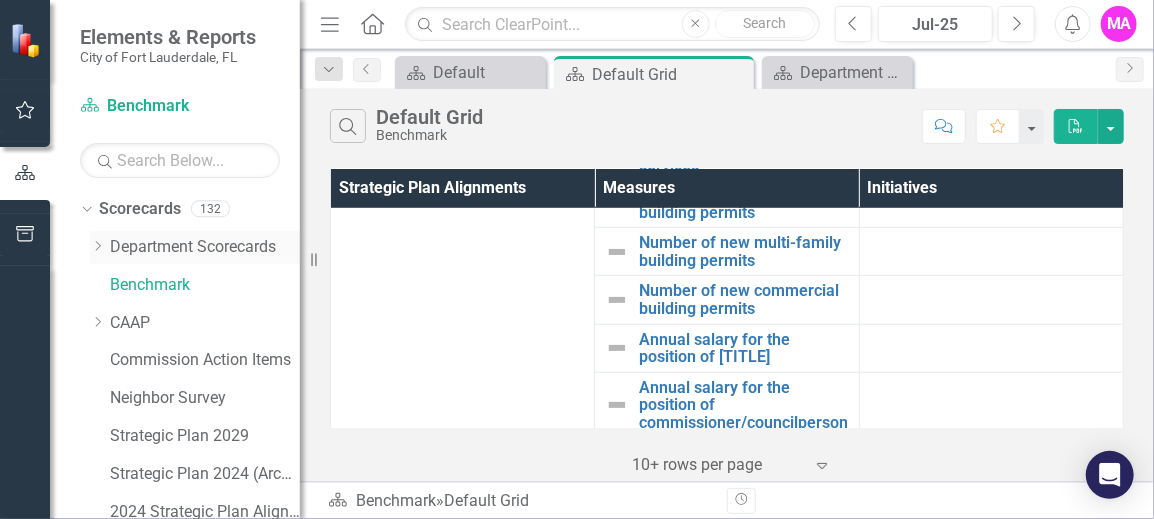 click on "Dropdown" 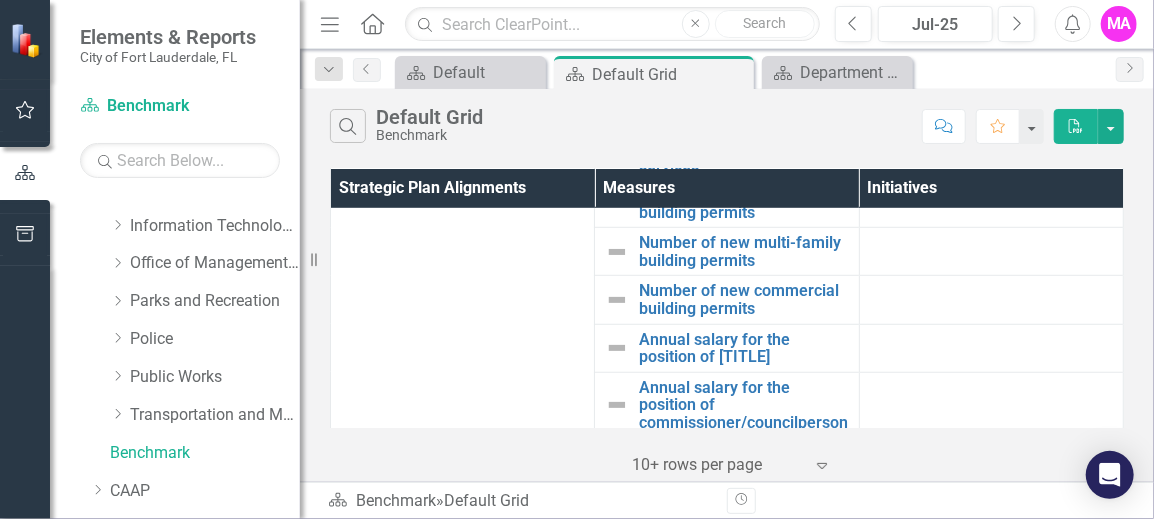 scroll, scrollTop: 335, scrollLeft: 0, axis: vertical 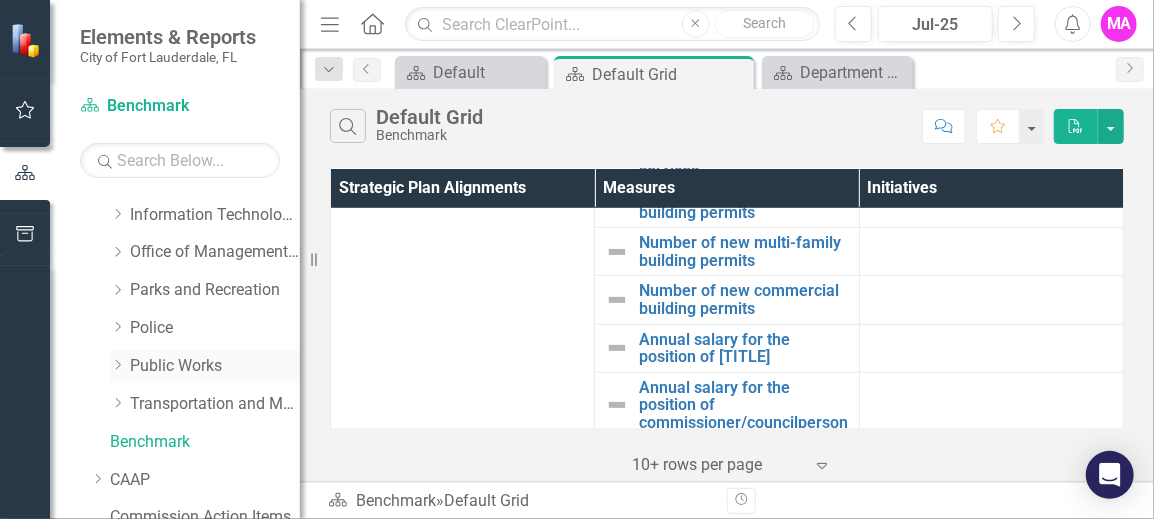 click 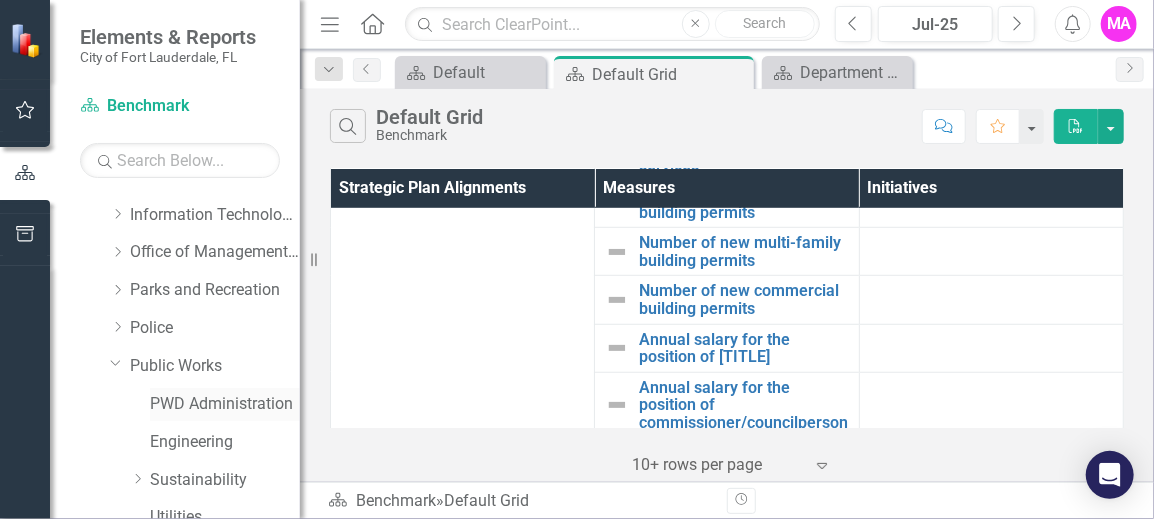 click on "PWD Administration" at bounding box center [225, 404] 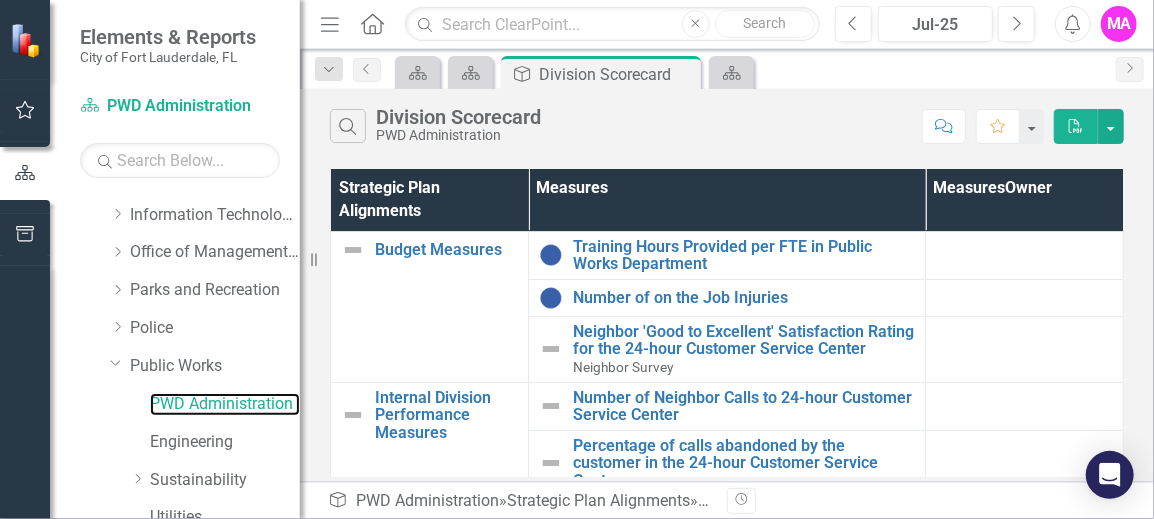 scroll, scrollTop: 359, scrollLeft: 0, axis: vertical 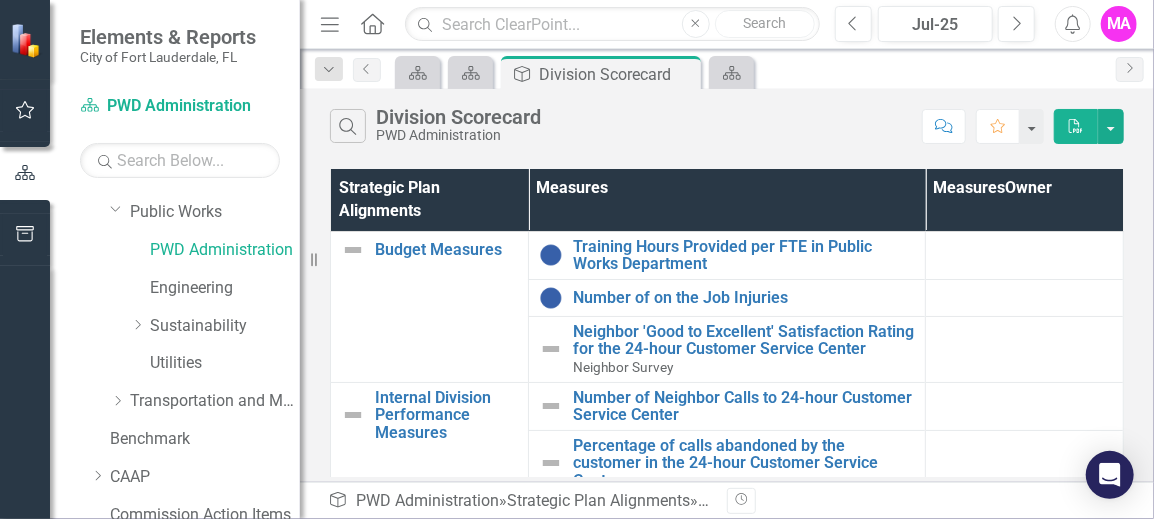 click at bounding box center (1025, 349) 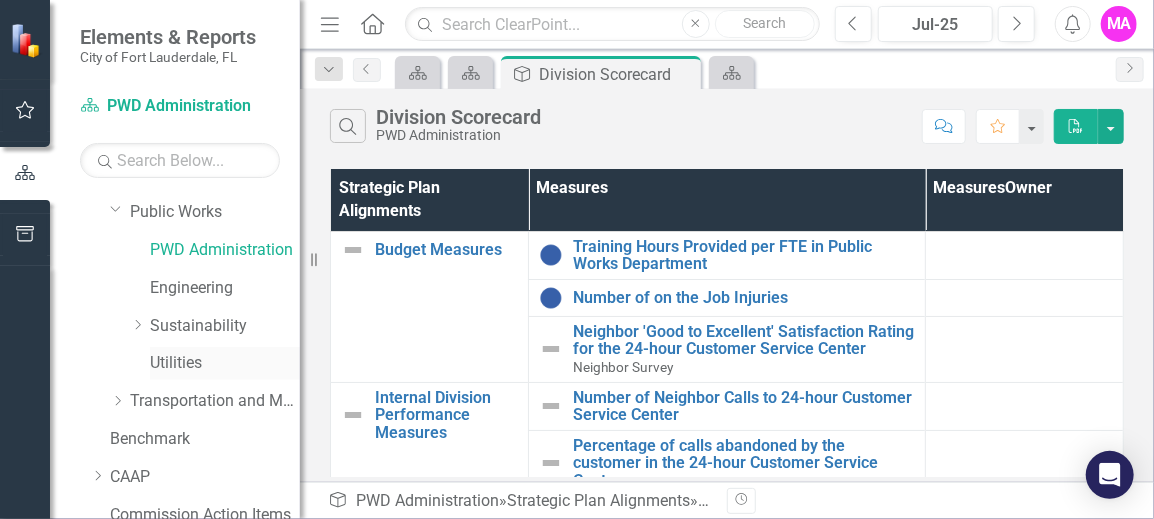 click on "Utilities" at bounding box center (225, 363) 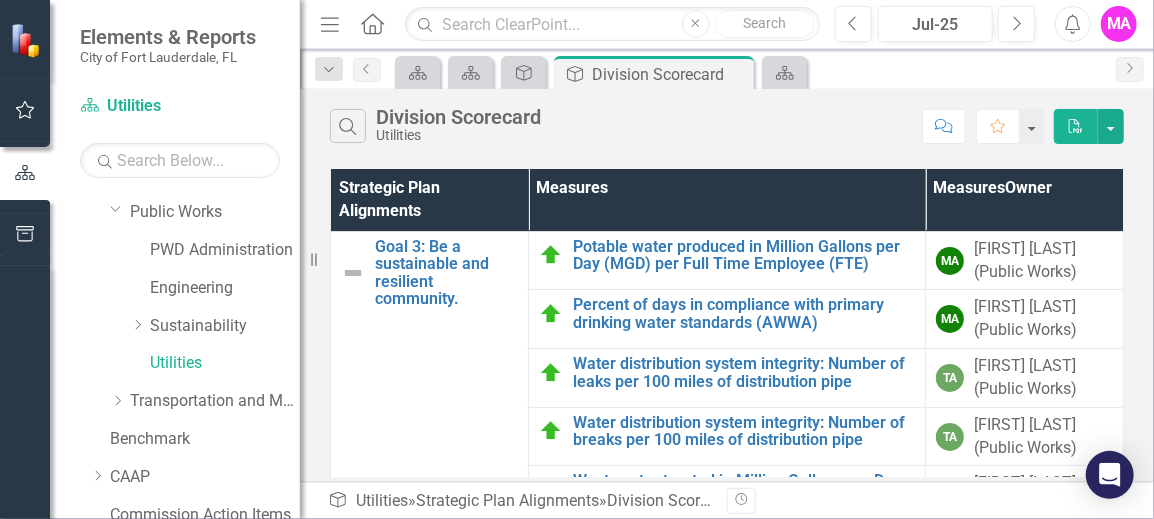 click on "[FIRST] [LAST] (Public Works)" at bounding box center [1043, 261] 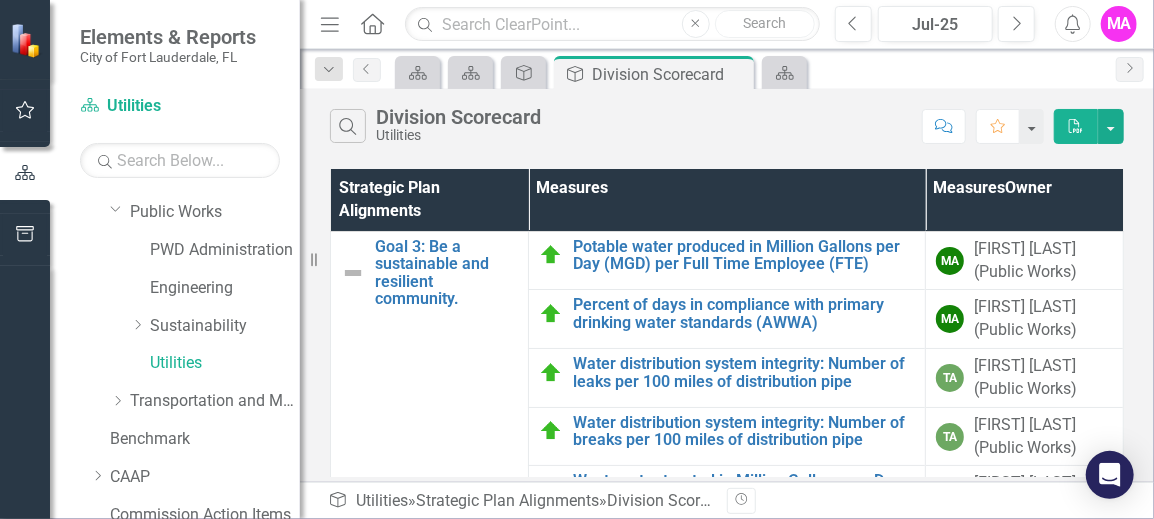 click on "Percent of days in compliance with primary drinking water standards  (AWWA) Link Open Element" at bounding box center (727, 319) 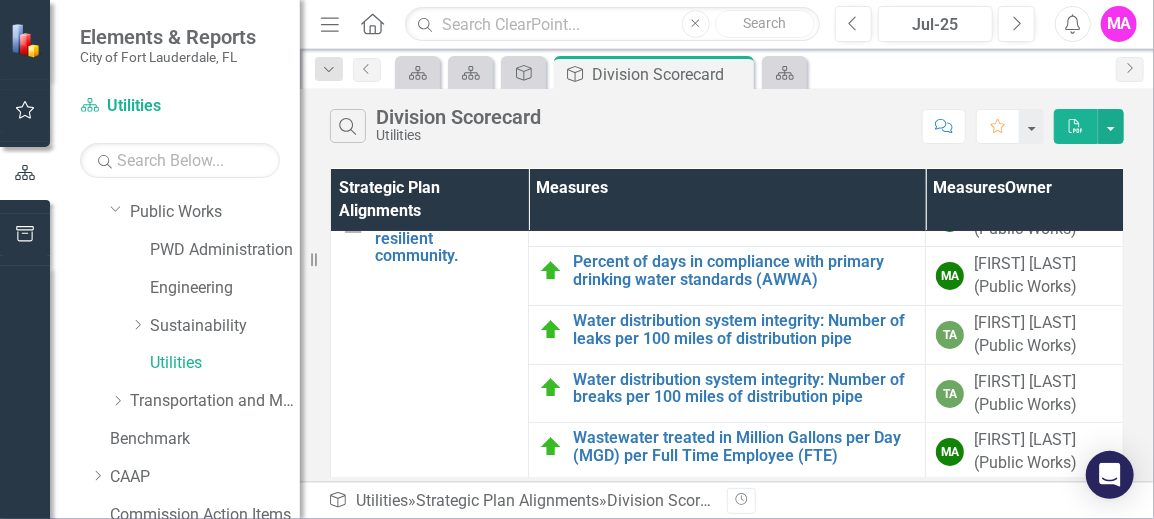 scroll, scrollTop: 44, scrollLeft: 0, axis: vertical 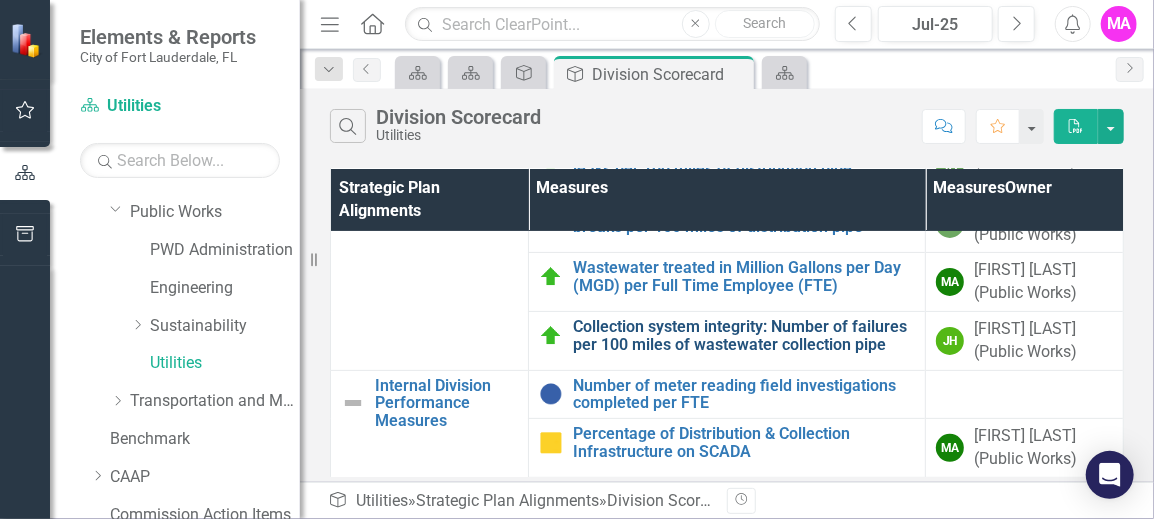 click on "Collection system integrity: Number of failures per 100 miles of wastewater collection pipe" at bounding box center (744, 335) 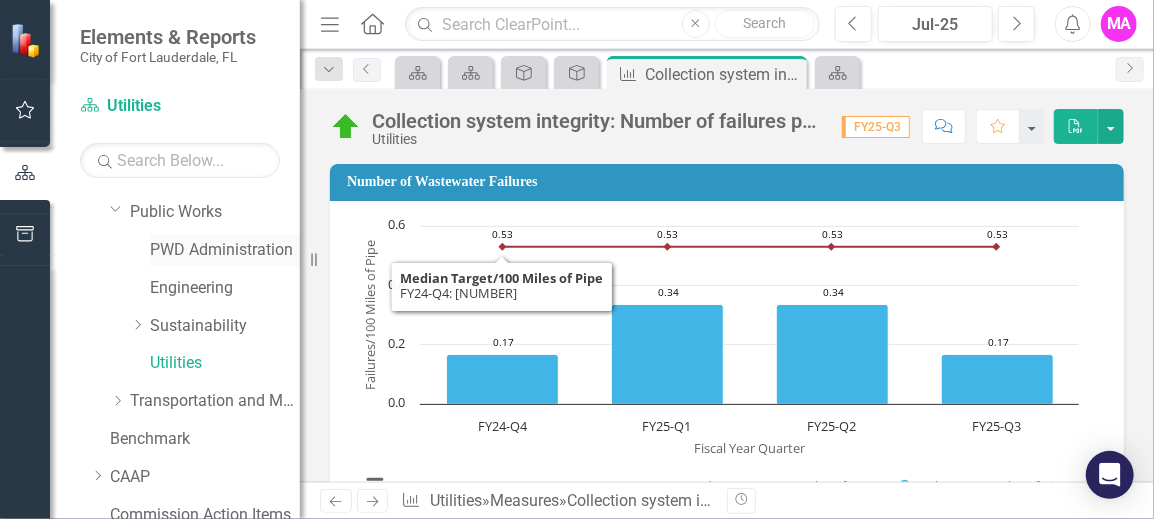 click on "PWD Administration" at bounding box center [225, 250] 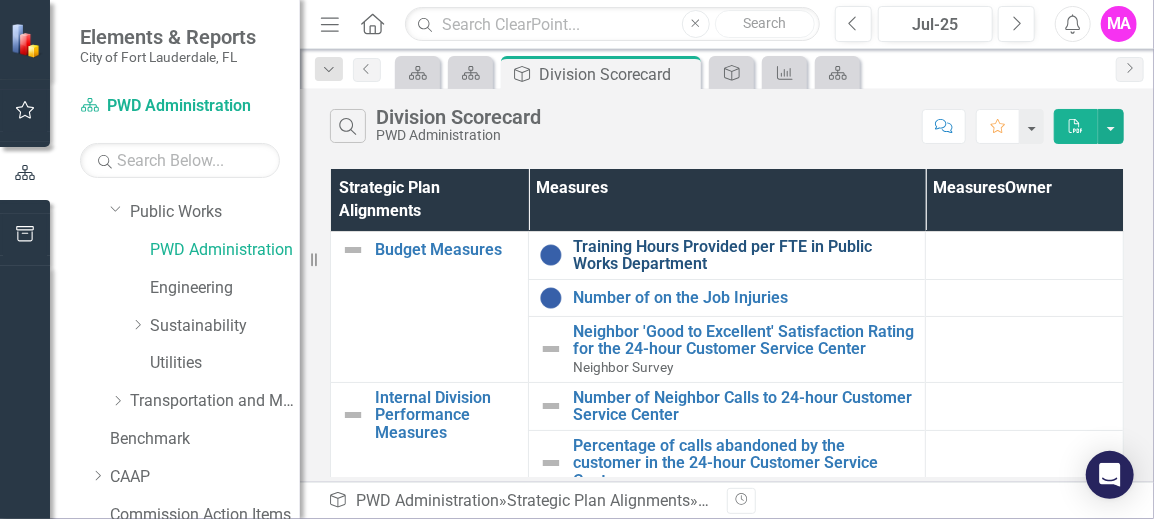 click on "Training Hours Provided per FTE in Public Works Department" at bounding box center (744, 255) 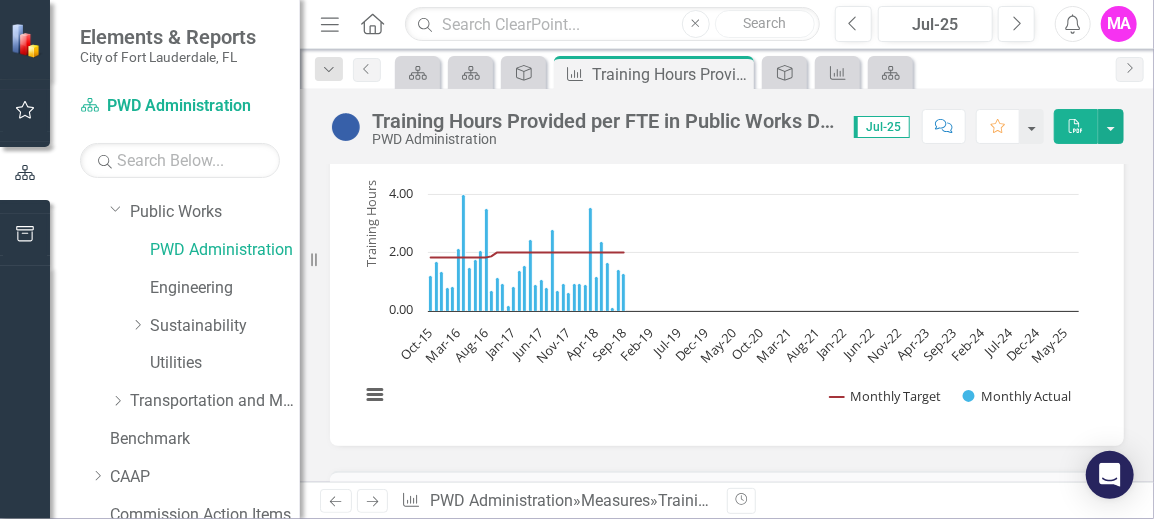 scroll, scrollTop: 0, scrollLeft: 0, axis: both 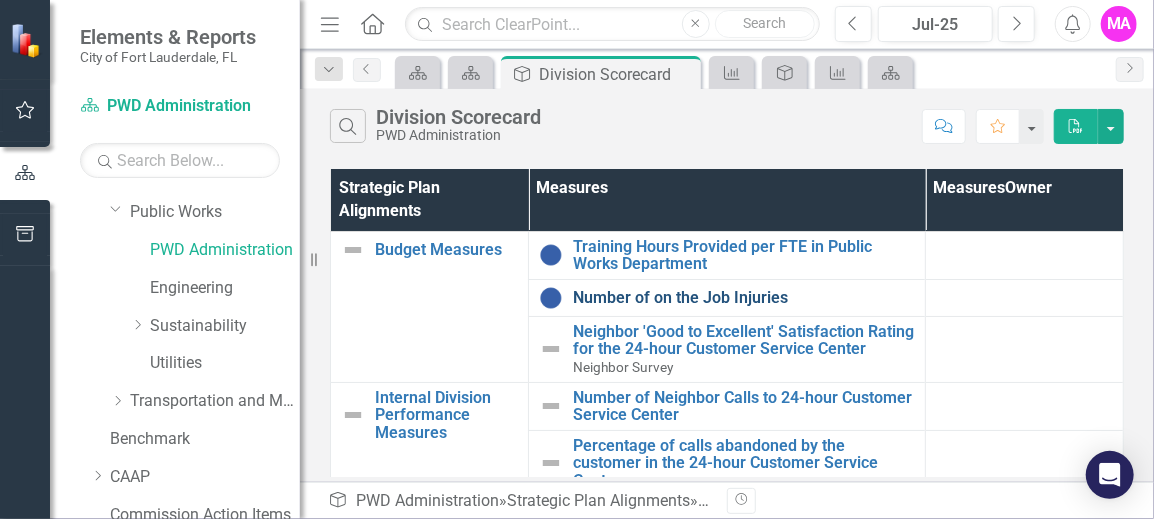 click on "Number of on the Job Injuries" at bounding box center [744, 298] 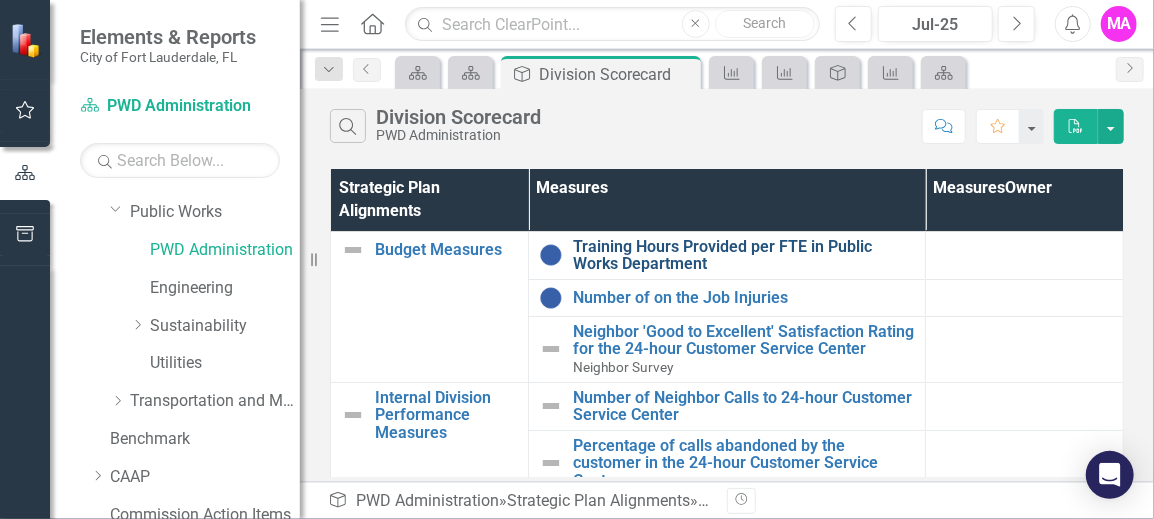 click on "Training Hours Provided per FTE in Public Works Department" at bounding box center (744, 255) 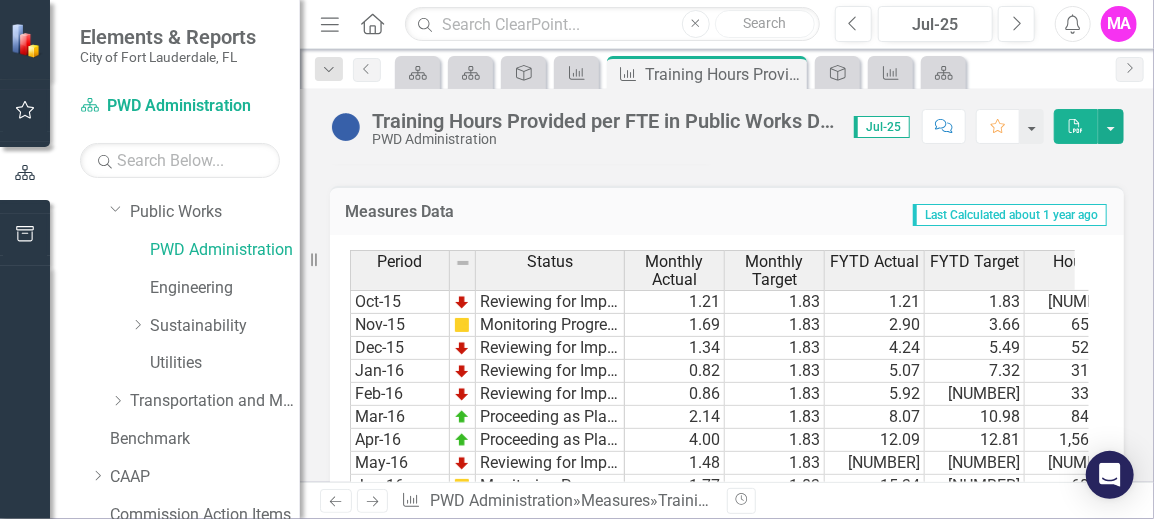 scroll, scrollTop: 1303, scrollLeft: 0, axis: vertical 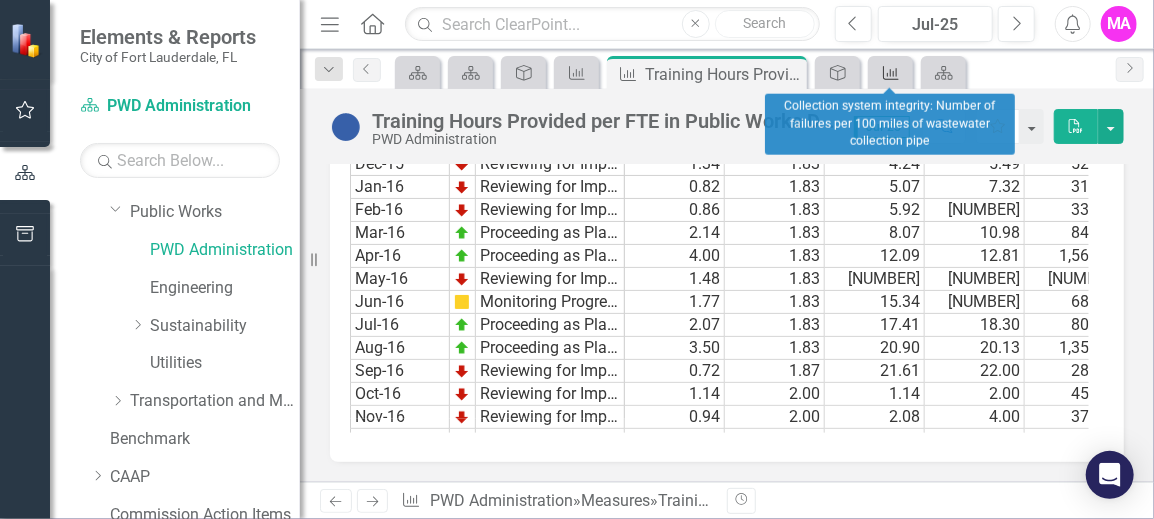 click 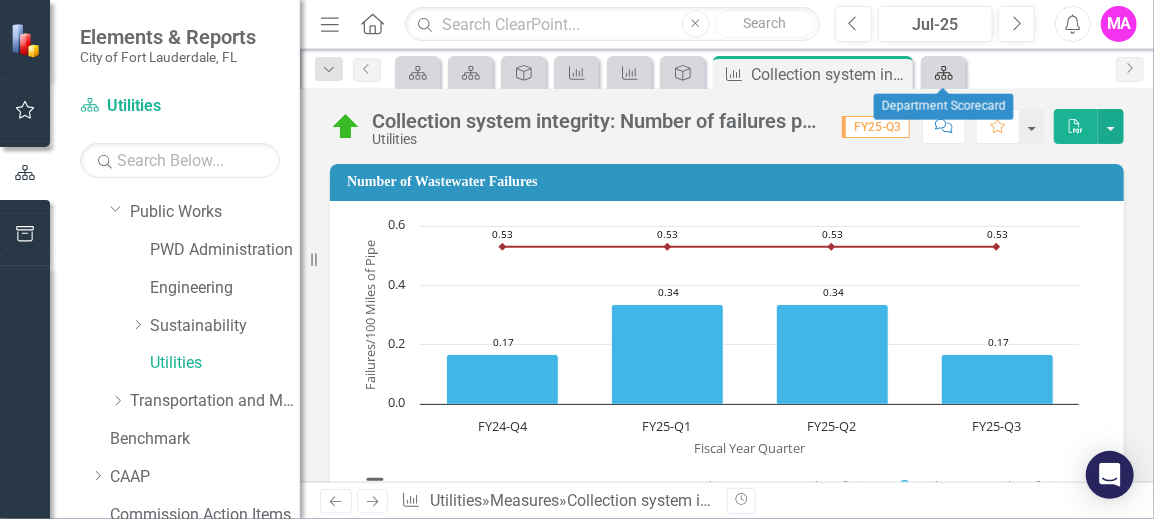 click on "Scorecard" 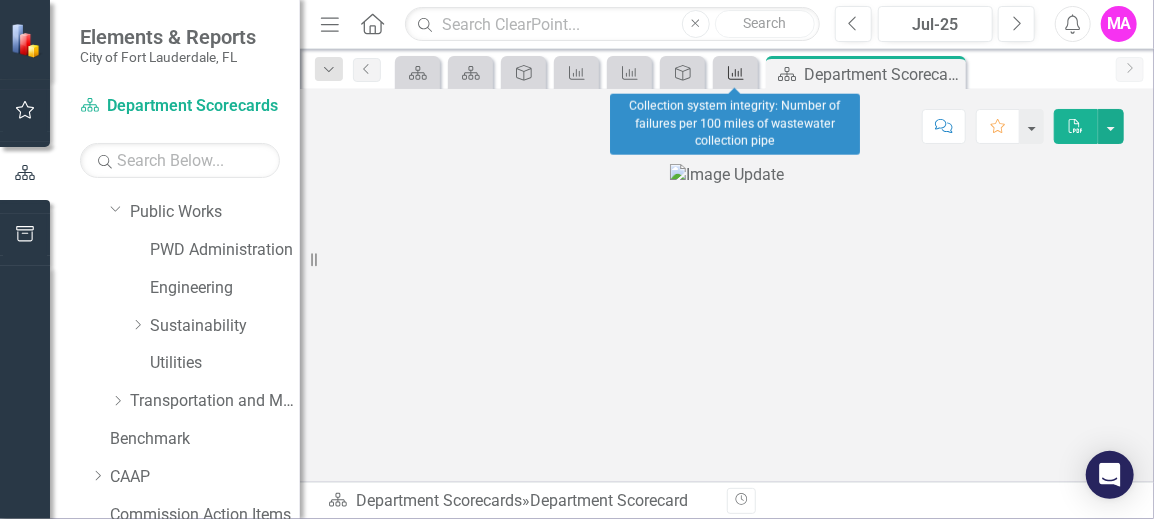 click on "Measures" at bounding box center (732, 72) 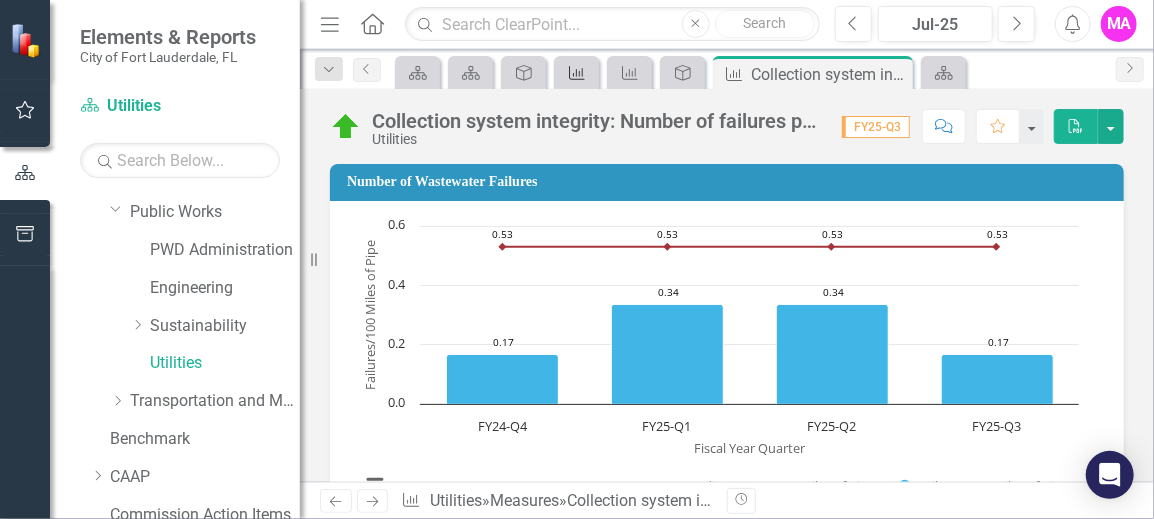 click on "Measures" 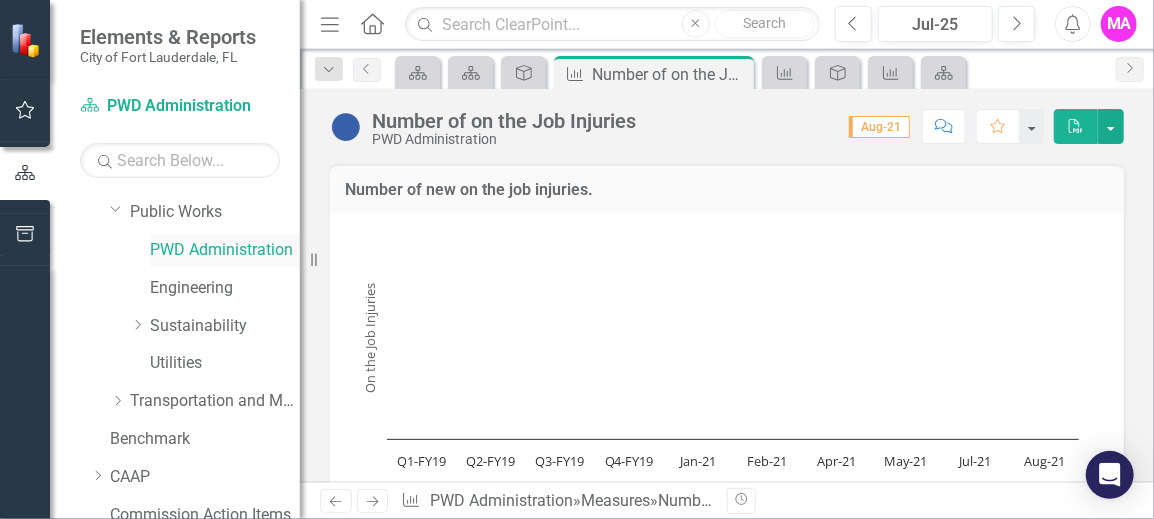 click on "PWD Administration" at bounding box center (225, 250) 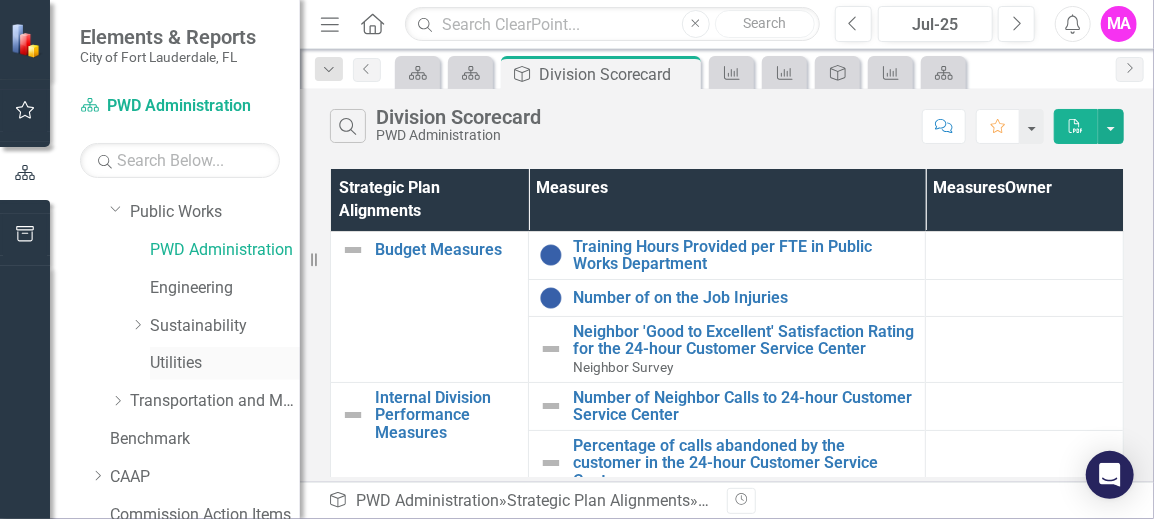 click on "Utilities" at bounding box center [225, 363] 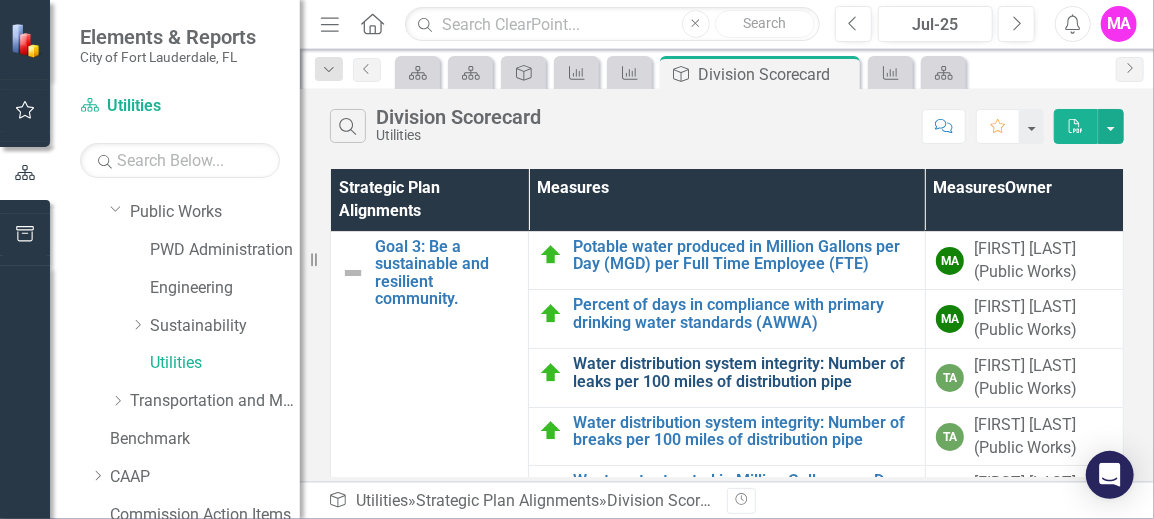 click on "Water distribution system integrity: Number of leaks per 100 miles of distribution pipe" at bounding box center (744, 372) 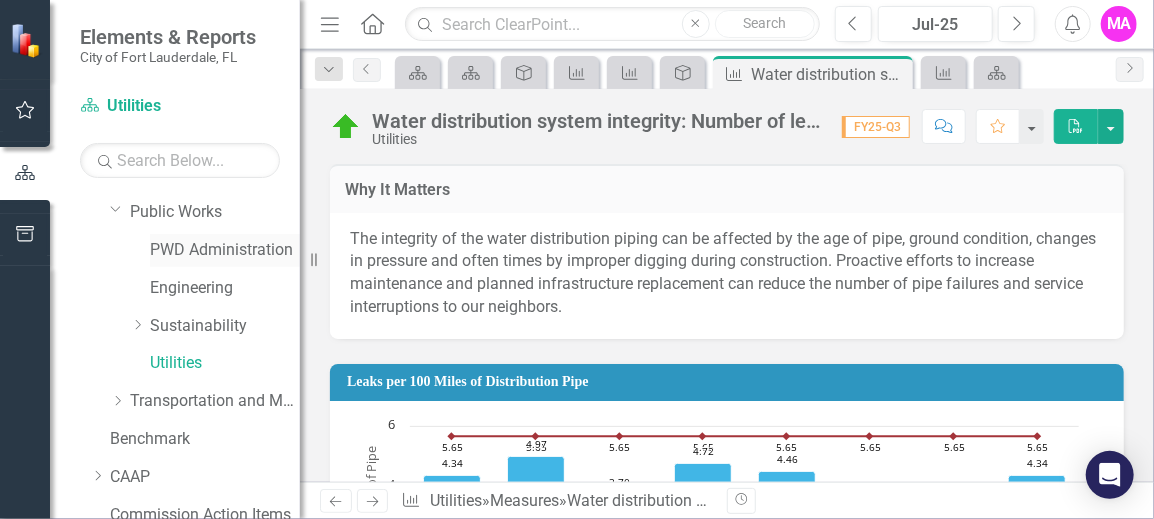 click on "PWD Administration" at bounding box center [225, 250] 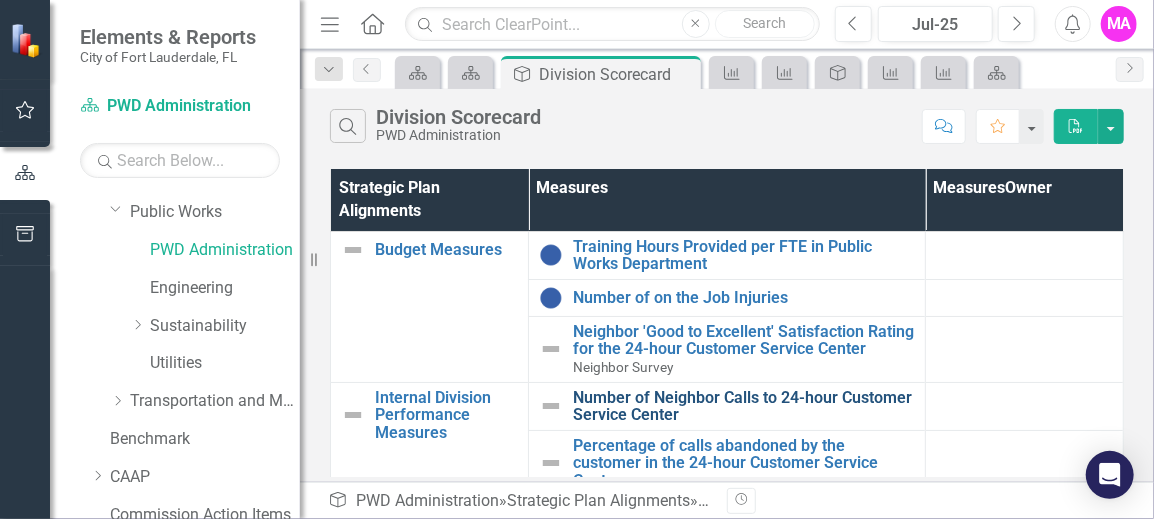 click on "Number of Neighbor Calls to 24-hour Customer Service Center" at bounding box center [744, 406] 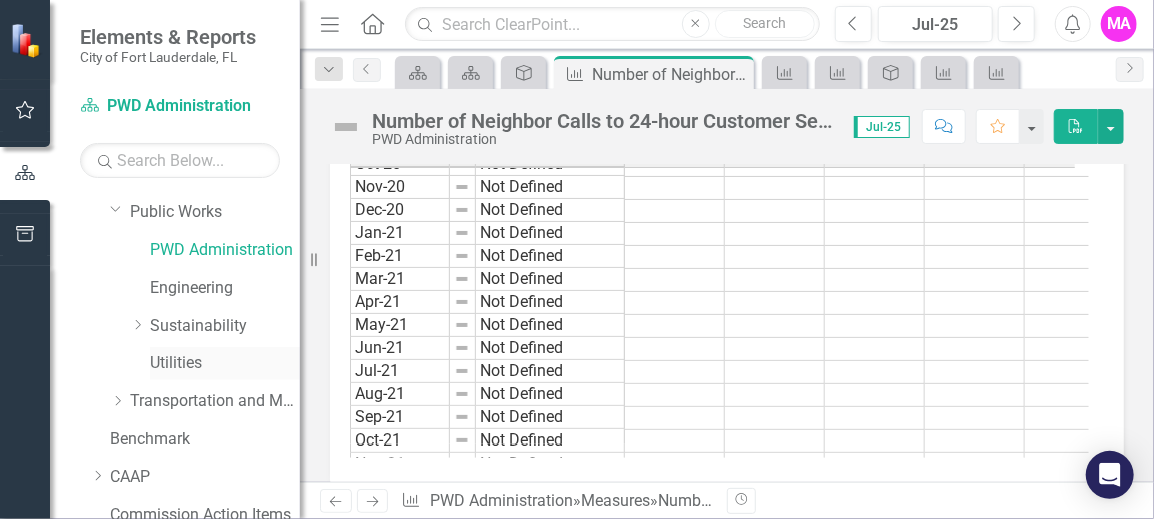 click on "Utilities" at bounding box center (225, 363) 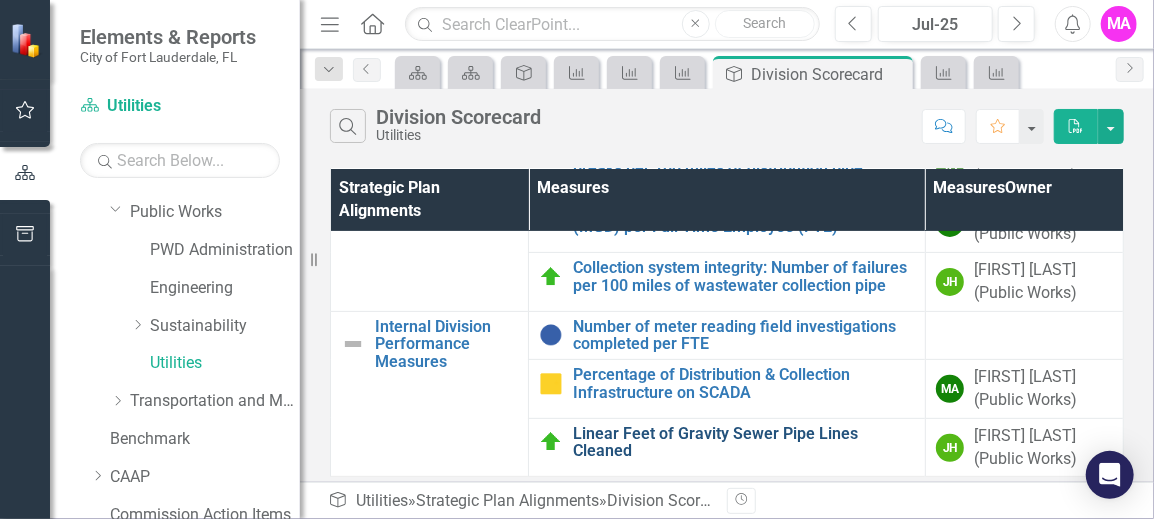 click on "Linear Feet of Gravity Sewer Pipe Lines Cleaned" at bounding box center (744, 442) 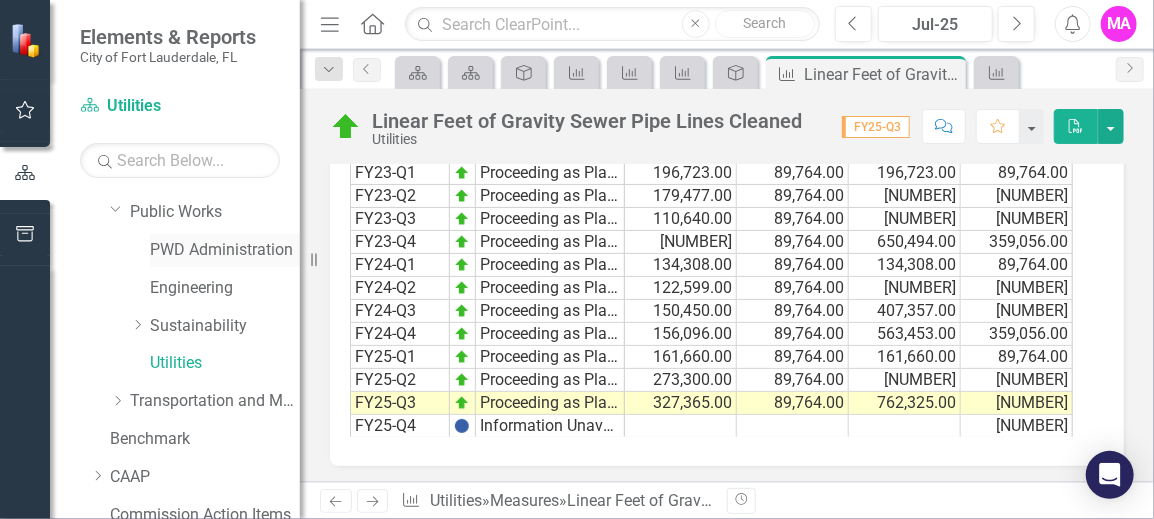 click on "PWD Administration" at bounding box center (225, 250) 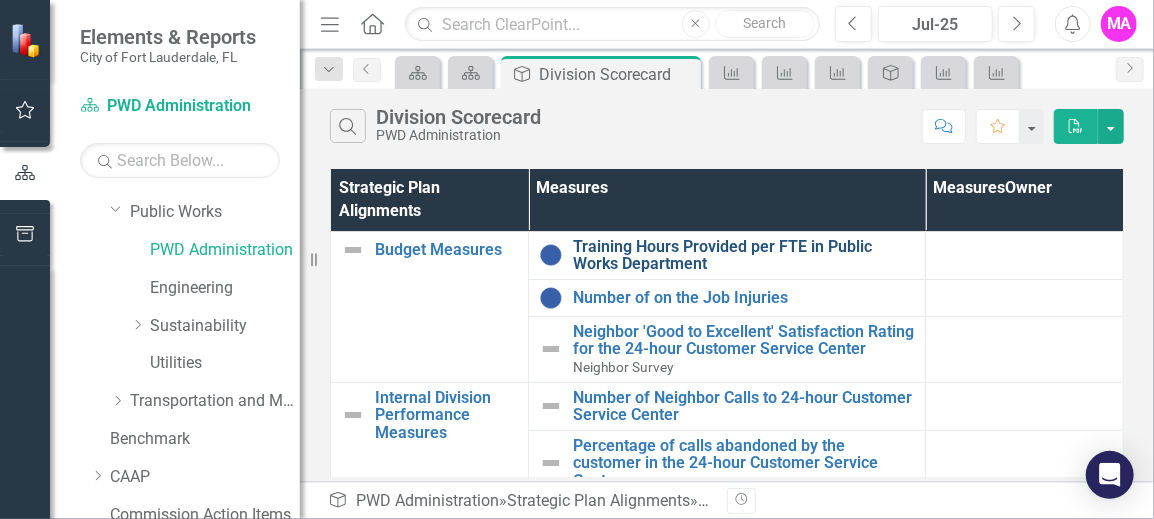 click on "Training Hours Provided per FTE in Public Works Department" at bounding box center [744, 255] 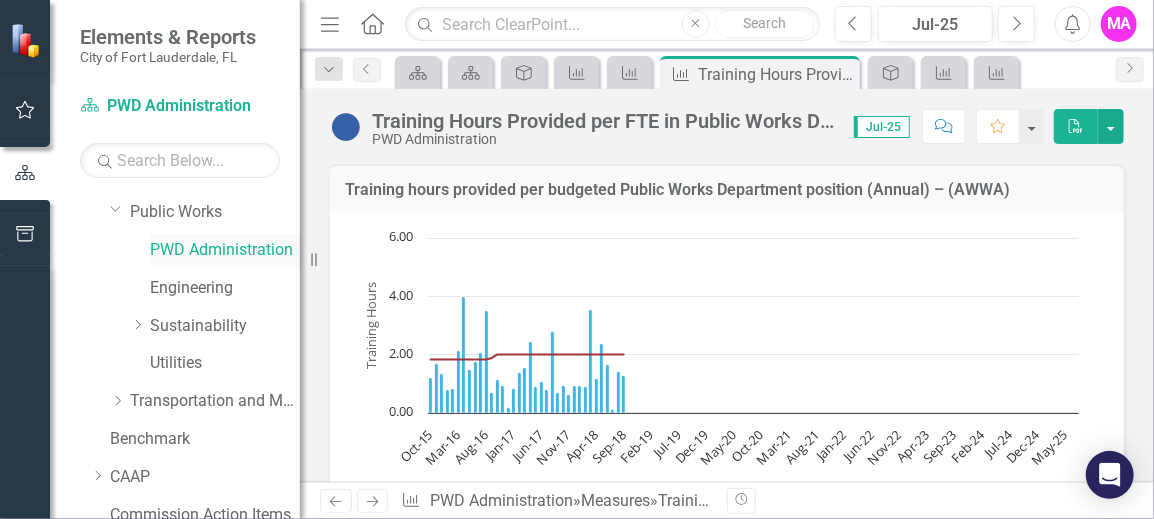 click on "PWD Administration" at bounding box center [225, 250] 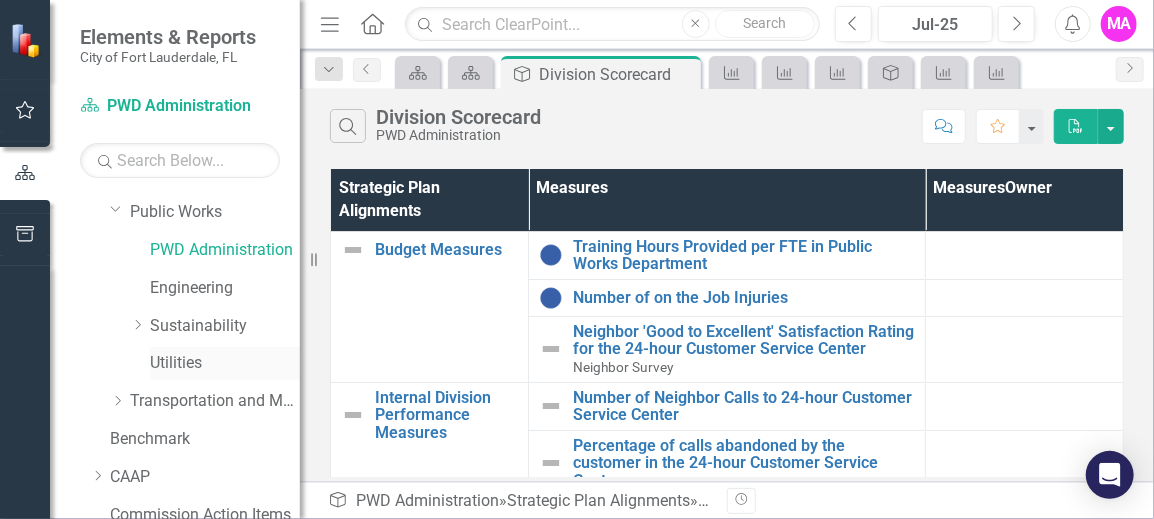 click on "Utilities" at bounding box center (225, 363) 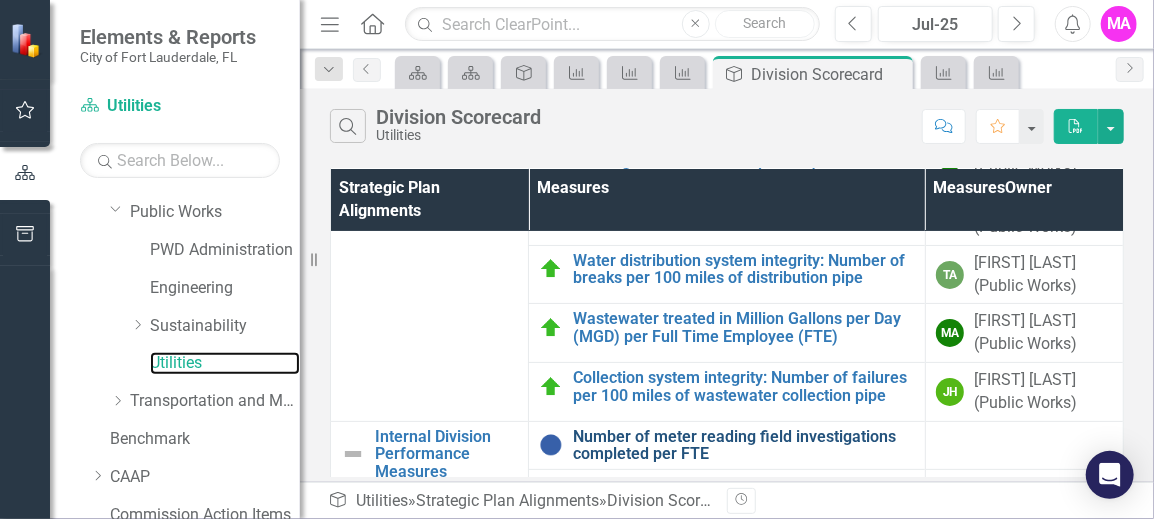 scroll, scrollTop: 156, scrollLeft: 0, axis: vertical 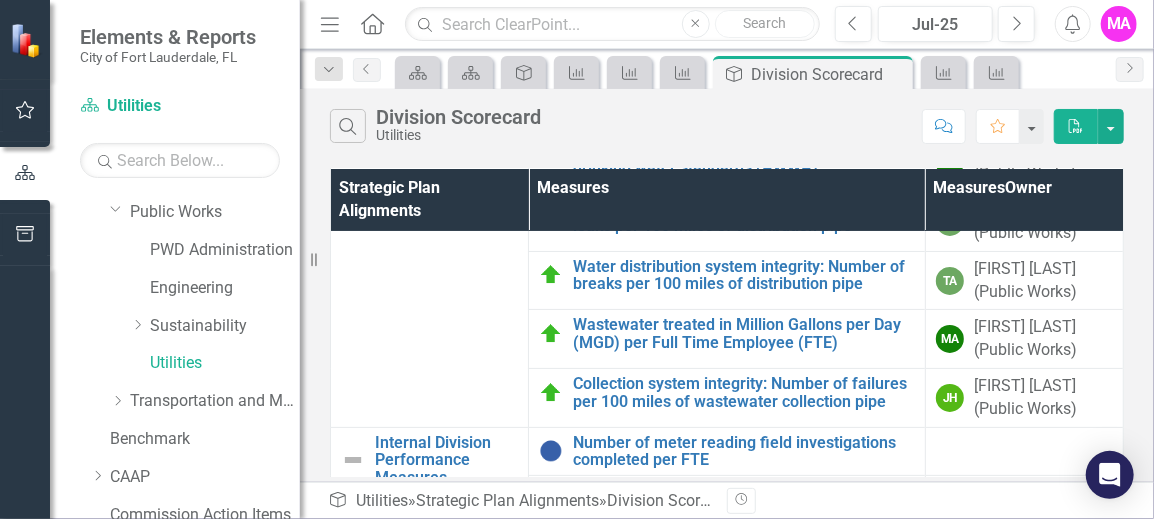 click on "Water distribution system integrity: Number of breaks per 100 miles of distribution pipe Link Open Element" at bounding box center [727, 280] 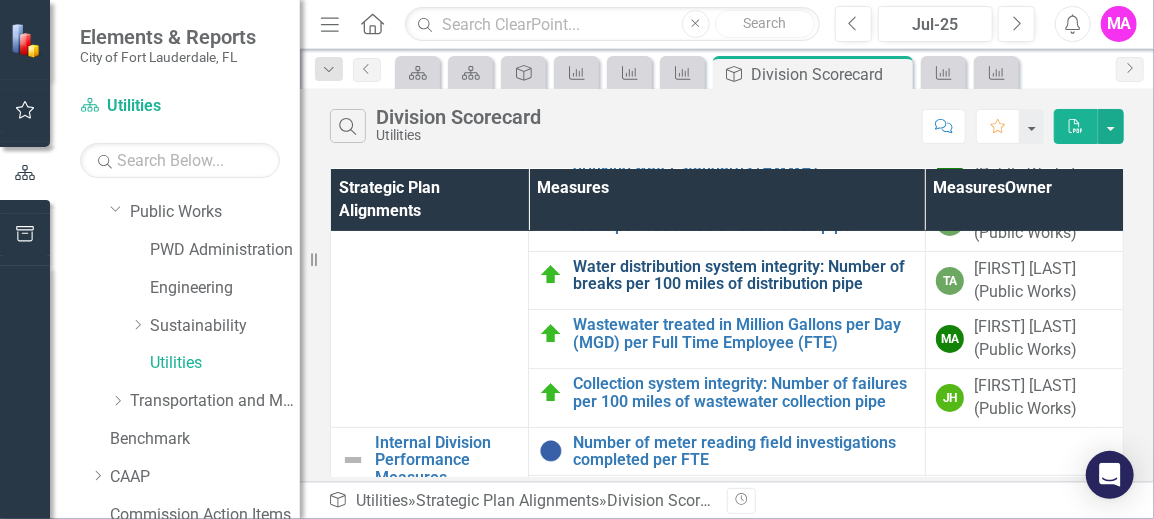 click on "Water distribution system integrity: Number of breaks per 100 miles of distribution pipe" at bounding box center (744, 275) 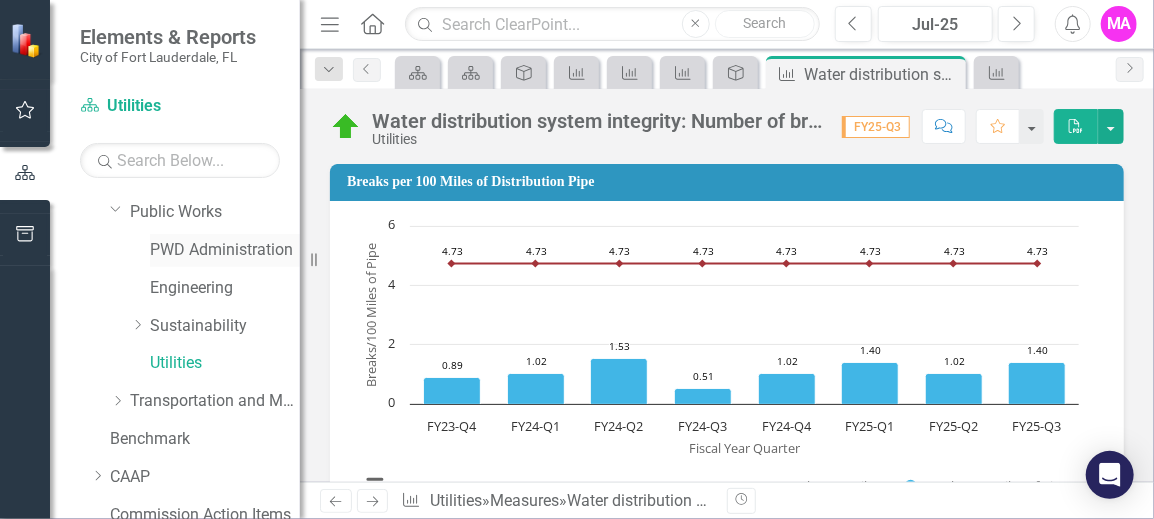 click on "PWD Administration" at bounding box center (225, 250) 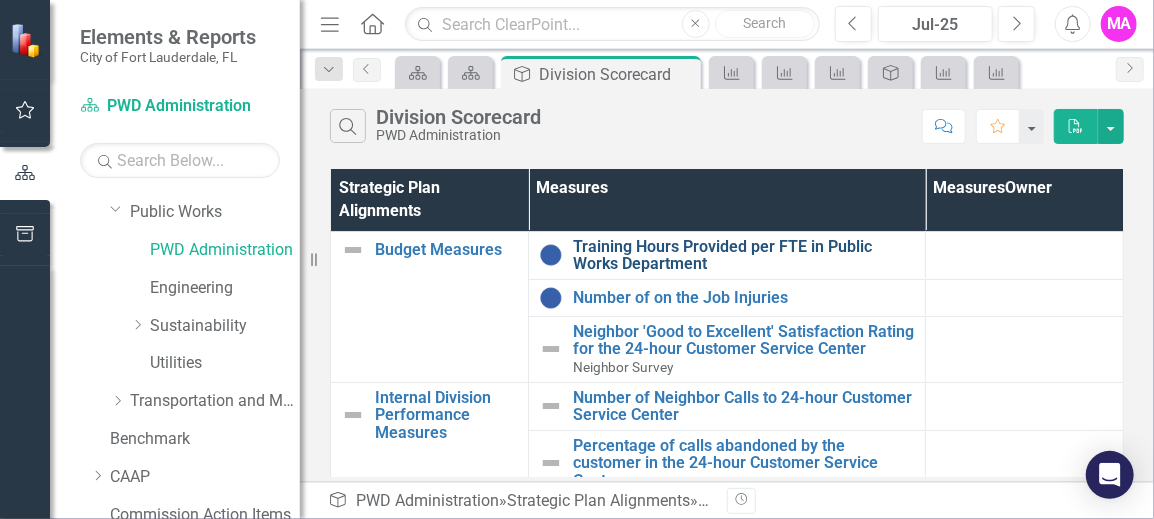 click on "Training Hours Provided per FTE in Public Works Department" at bounding box center (744, 255) 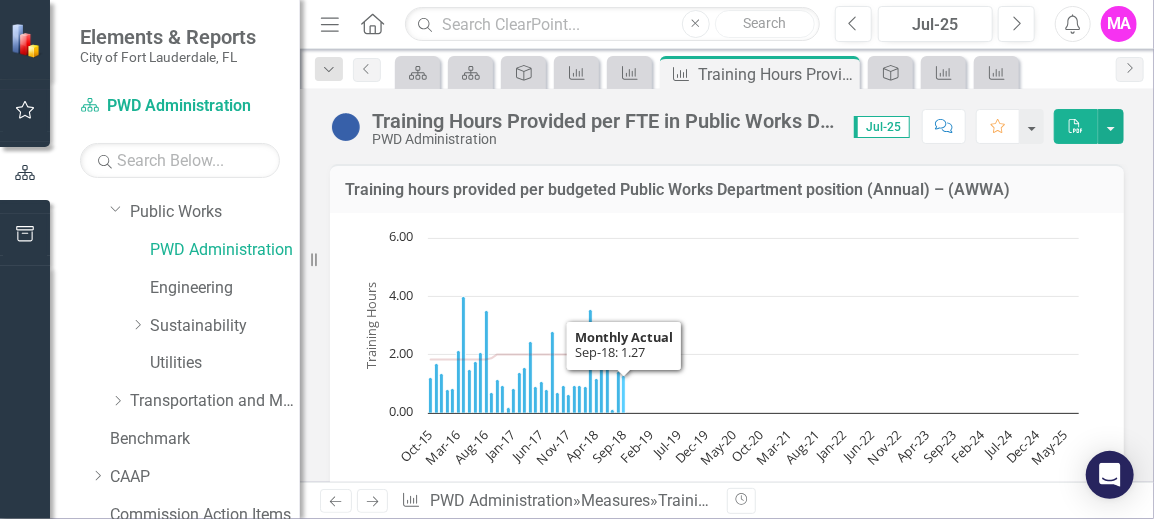 scroll, scrollTop: 0, scrollLeft: 0, axis: both 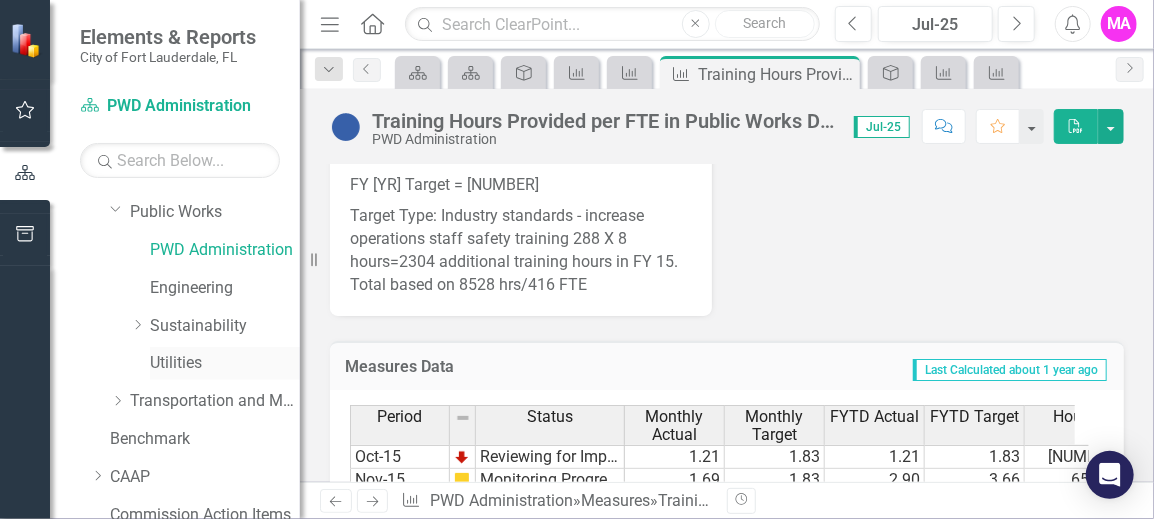 click on "Utilities" at bounding box center [225, 363] 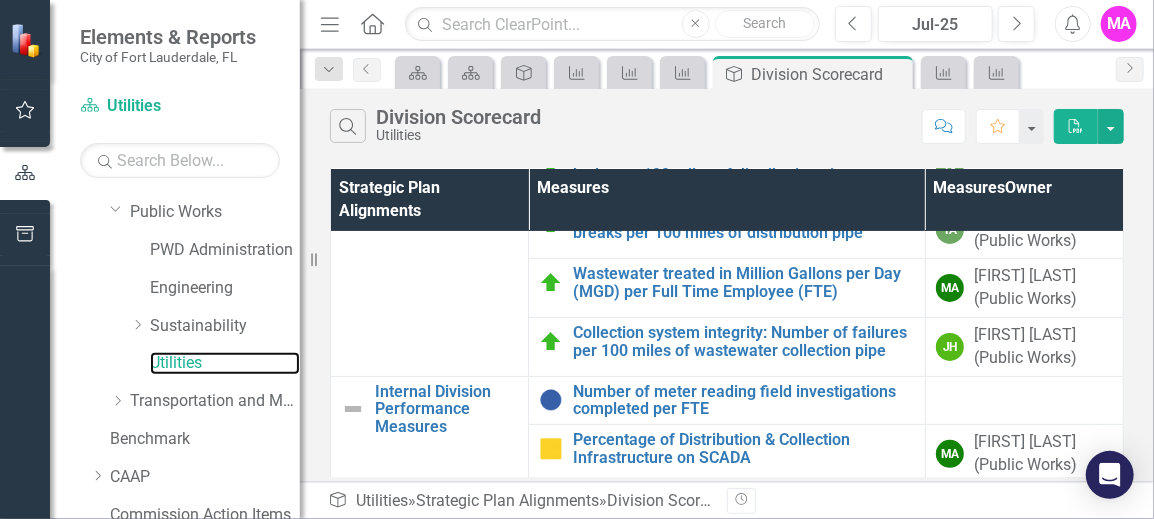 scroll, scrollTop: 279, scrollLeft: 0, axis: vertical 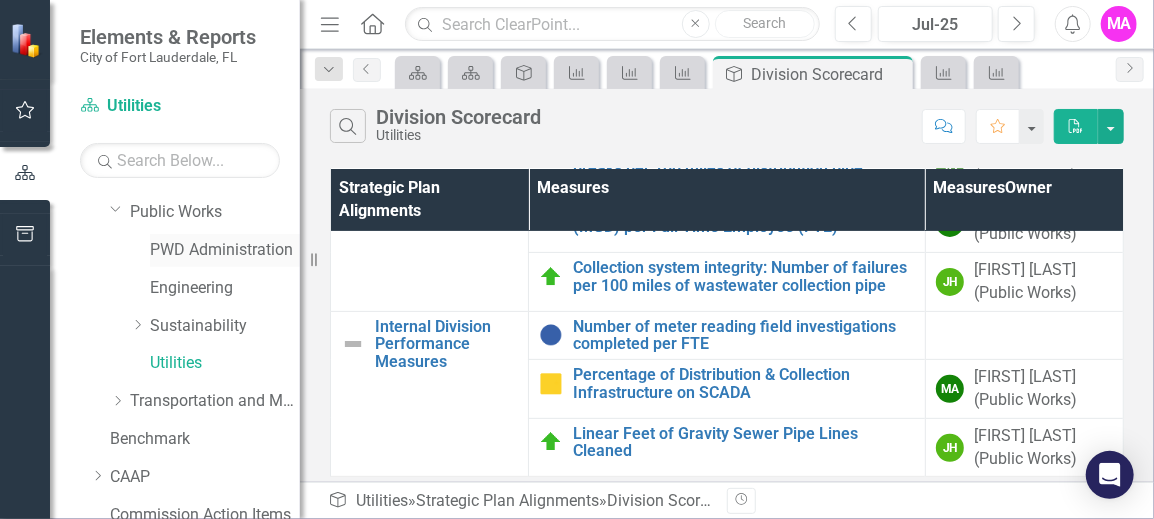 click on "PWD Administration" at bounding box center [225, 250] 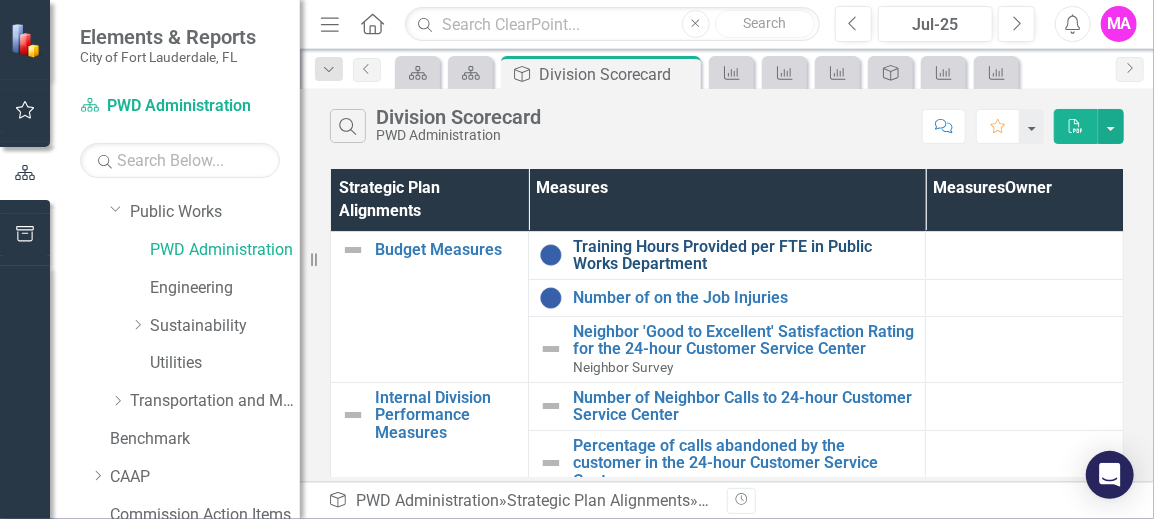 click on "Training Hours Provided per FTE in Public Works Department" at bounding box center (744, 255) 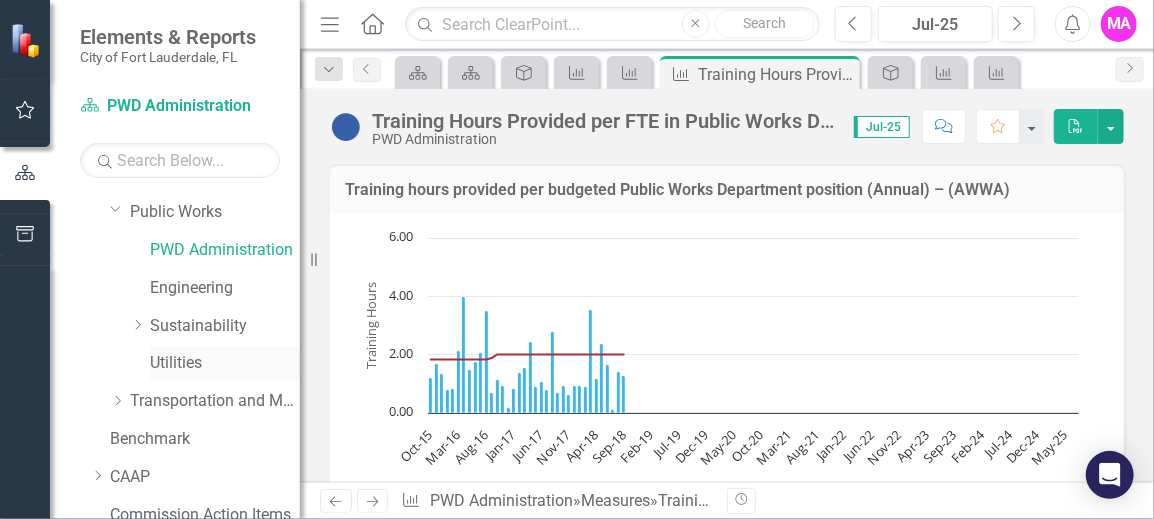 click on "Utilities" at bounding box center [225, 363] 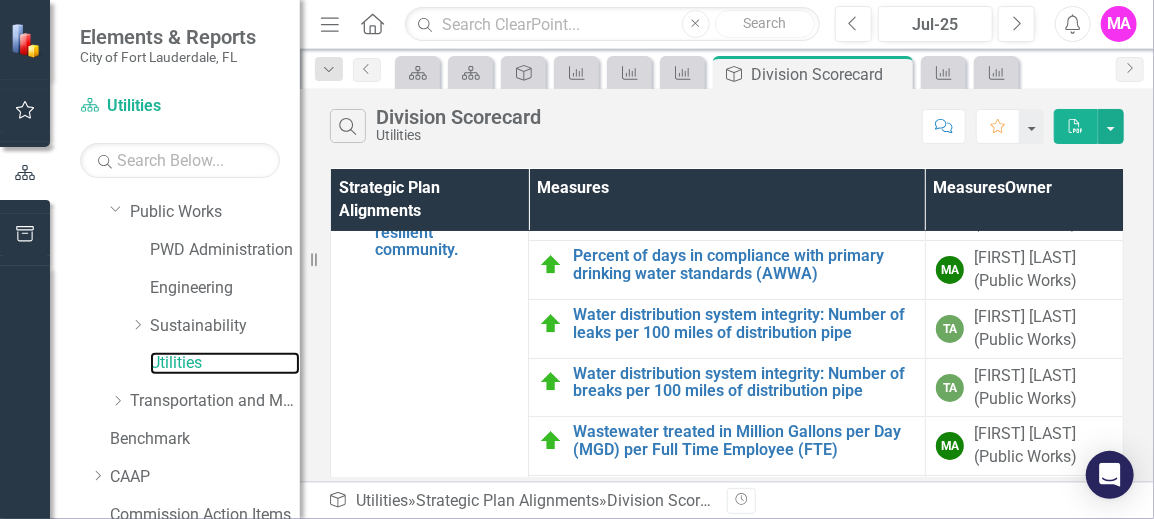 scroll, scrollTop: 0, scrollLeft: 0, axis: both 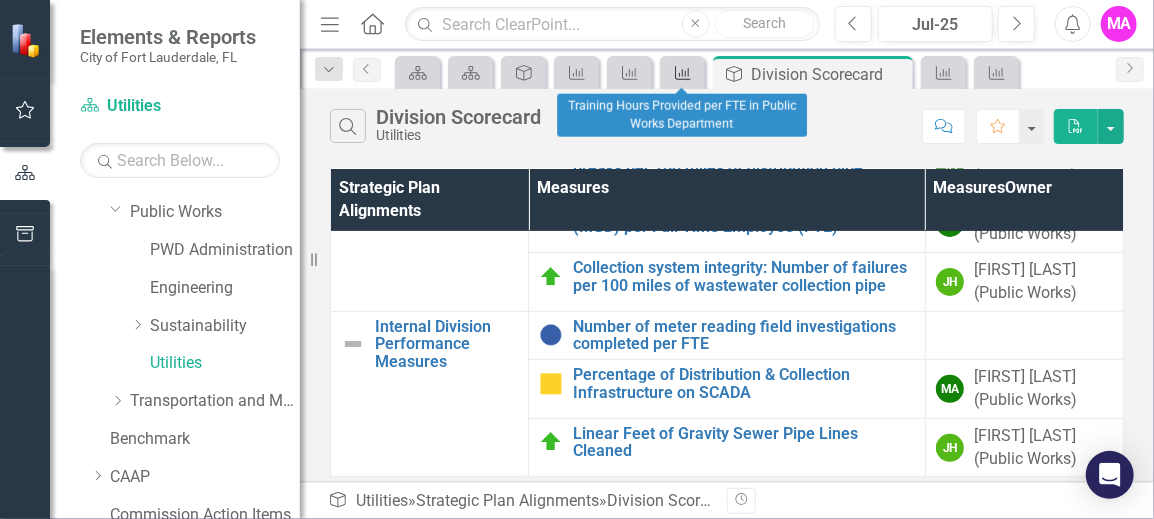 click on "Measures" 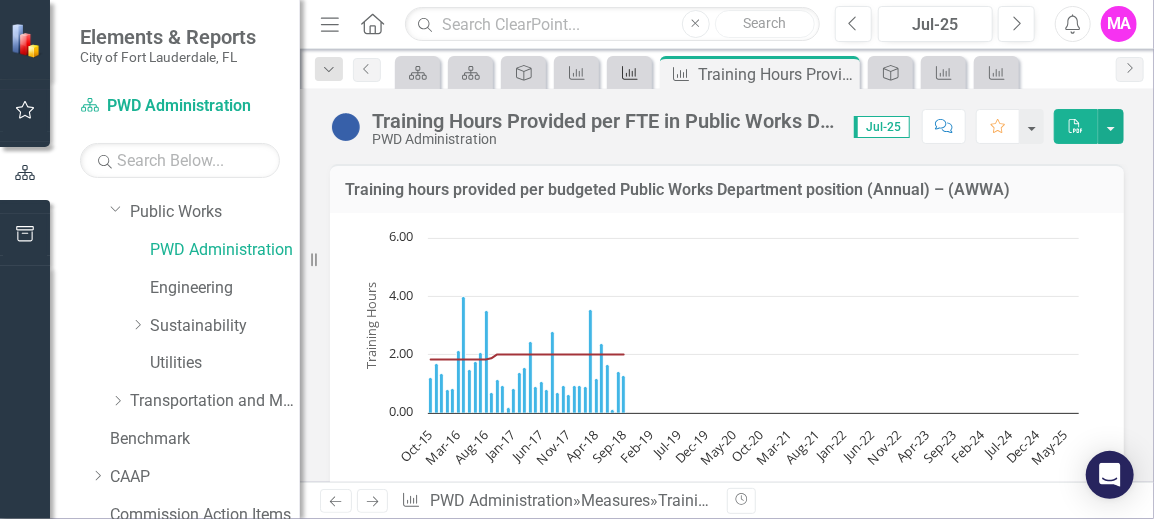 click on "Measures" 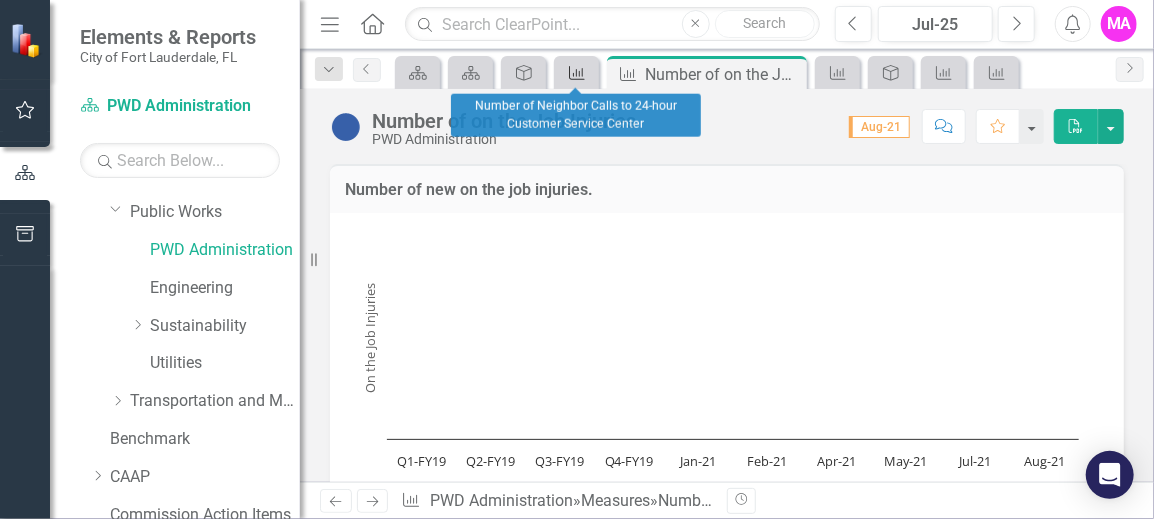 click on "Measures" at bounding box center (573, 72) 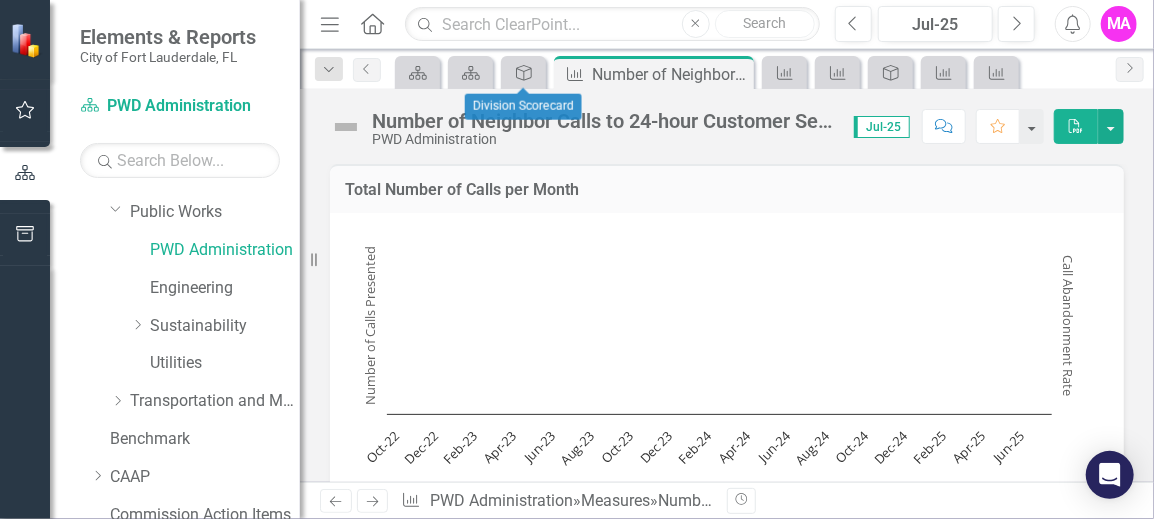 click on "Strategic Plan Alignment" at bounding box center (523, 72) 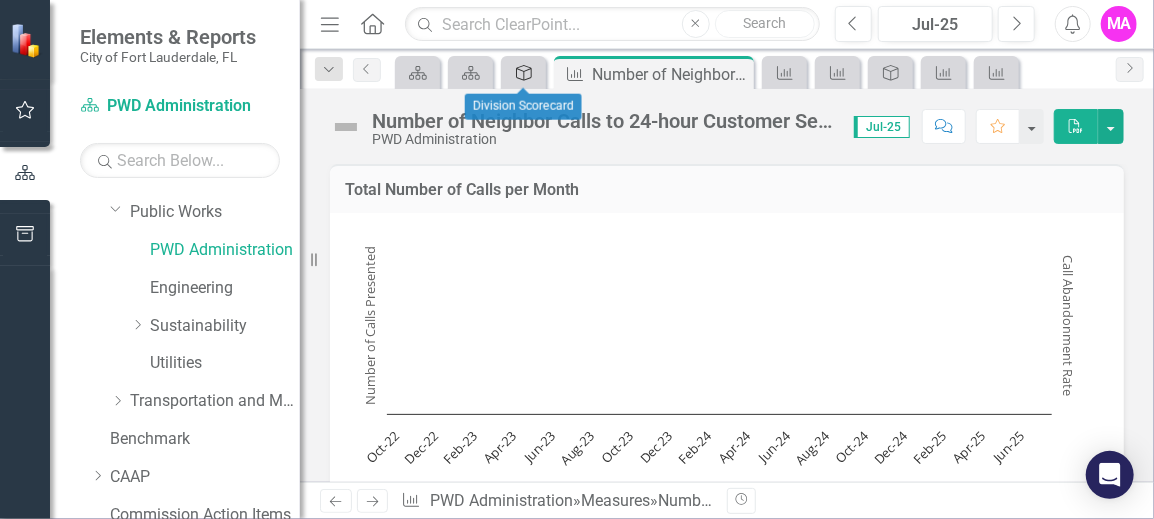 click on "Strategic Plan Alignment" at bounding box center (520, 72) 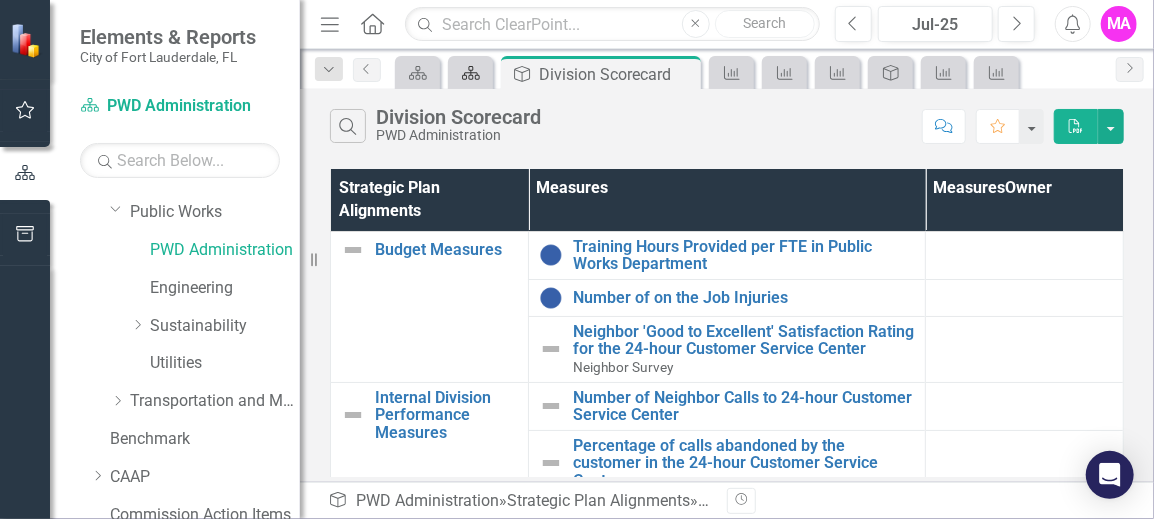 click 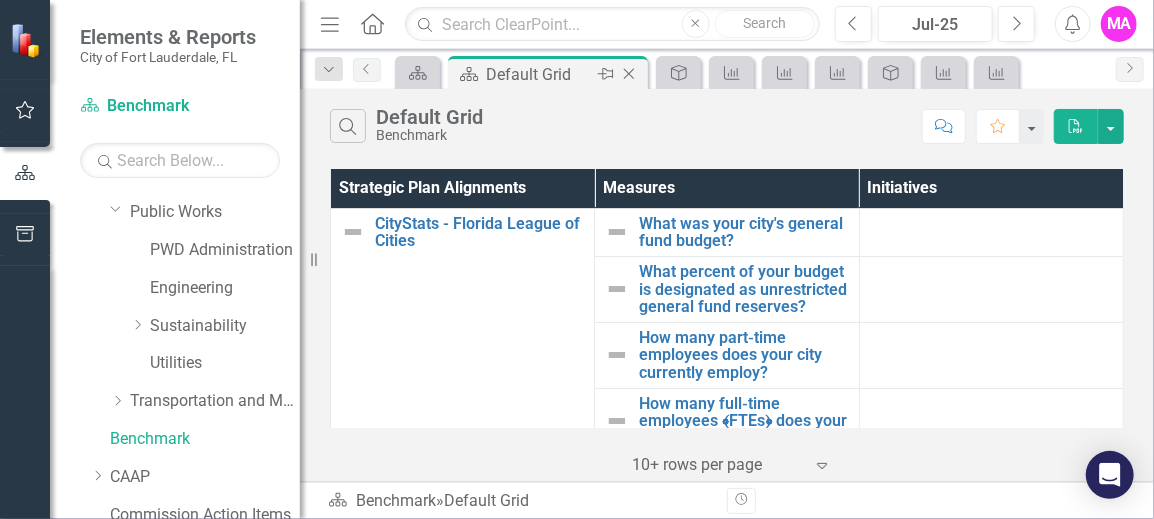 click on "Close" 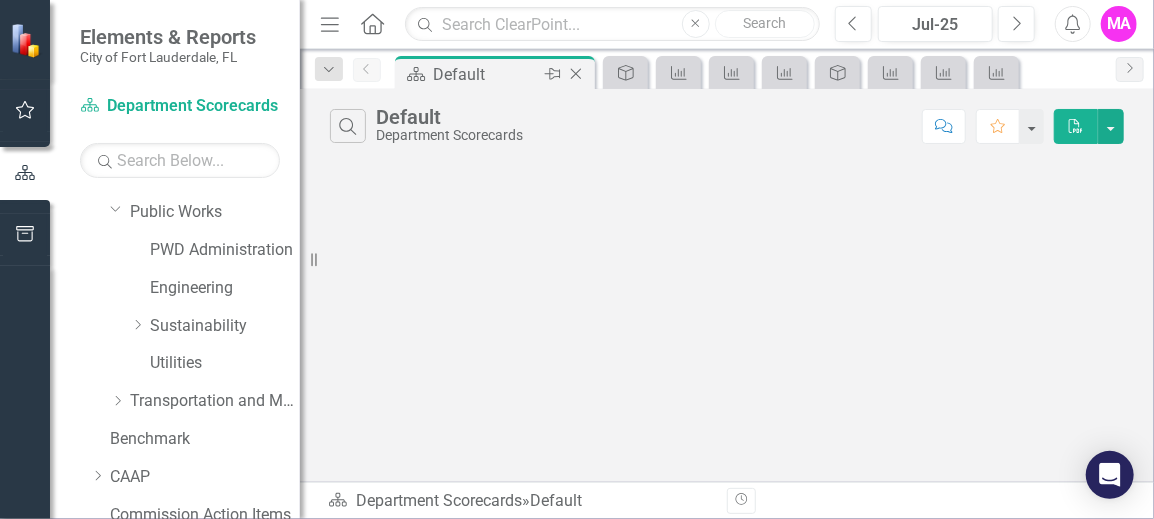 click on "Close" 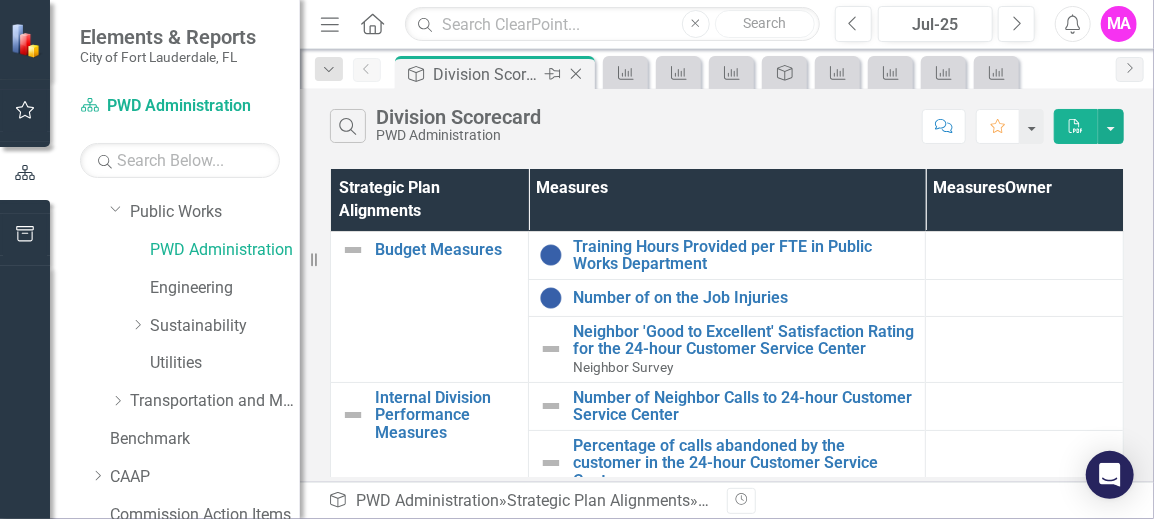click on "Close" 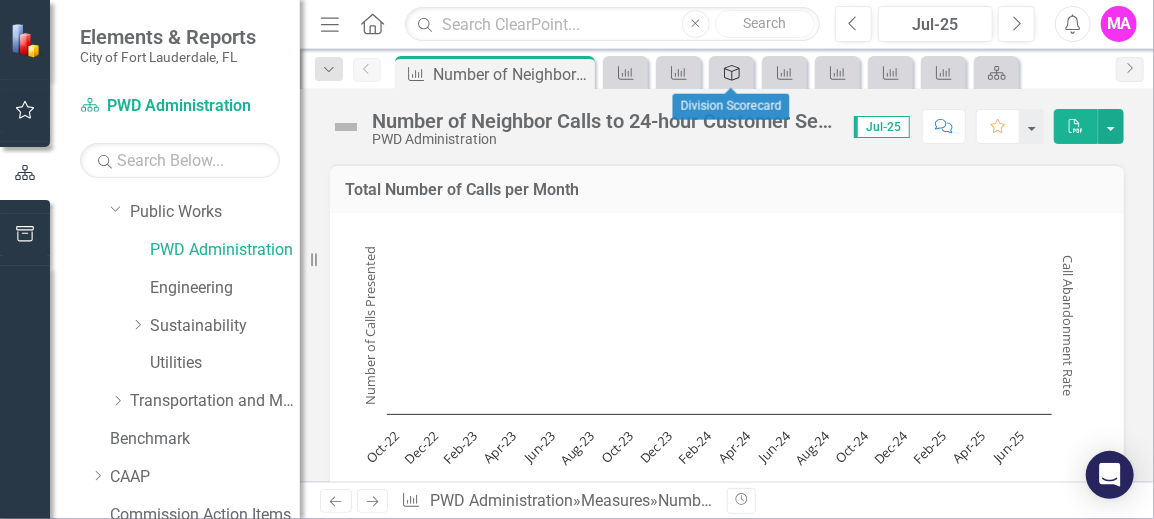 click on "Strategic Plan Alignment" at bounding box center (728, 72) 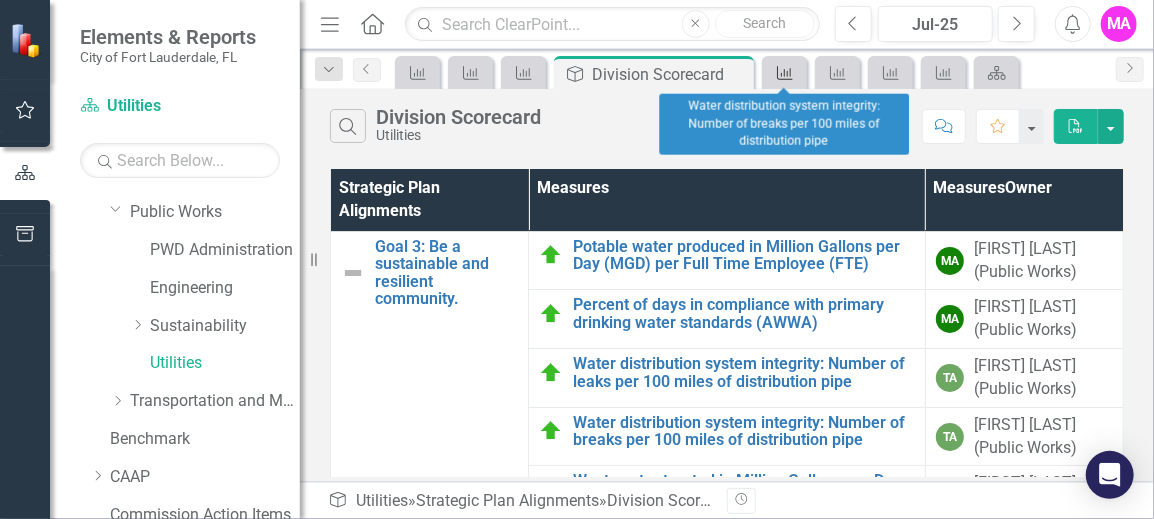 click on "Measures" 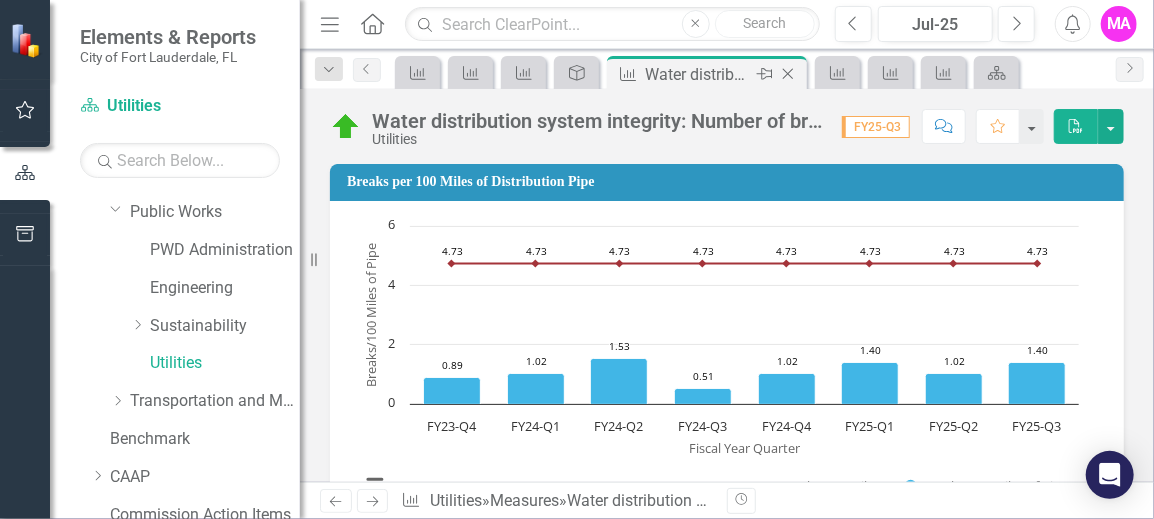 click 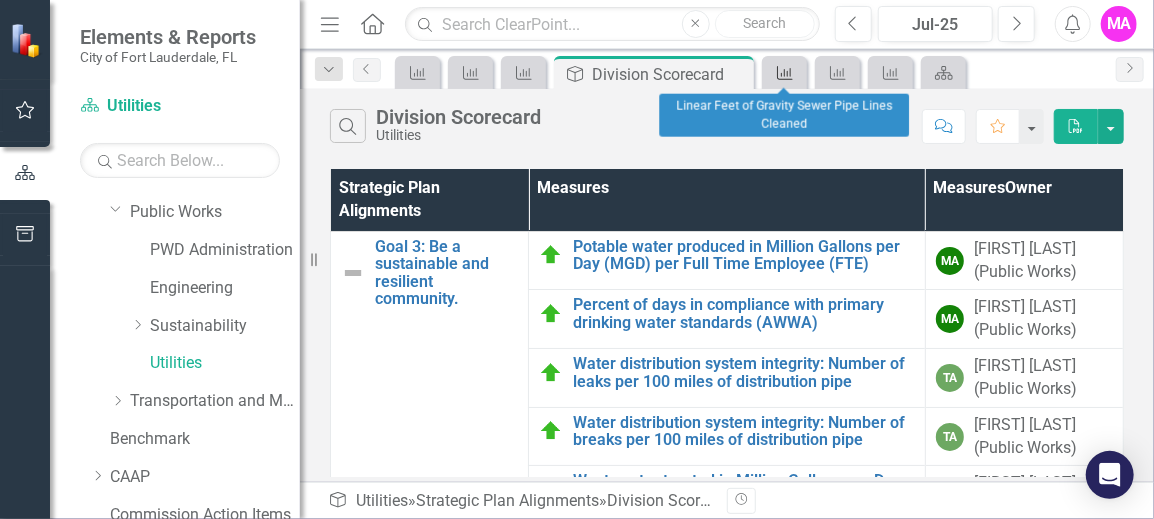 click on "Measures" 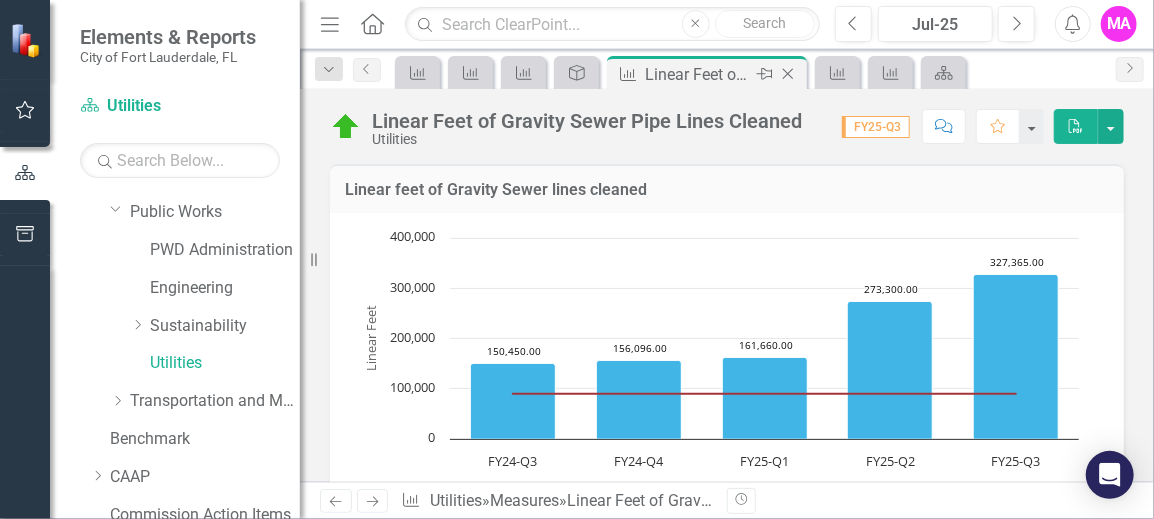 click on "Close" 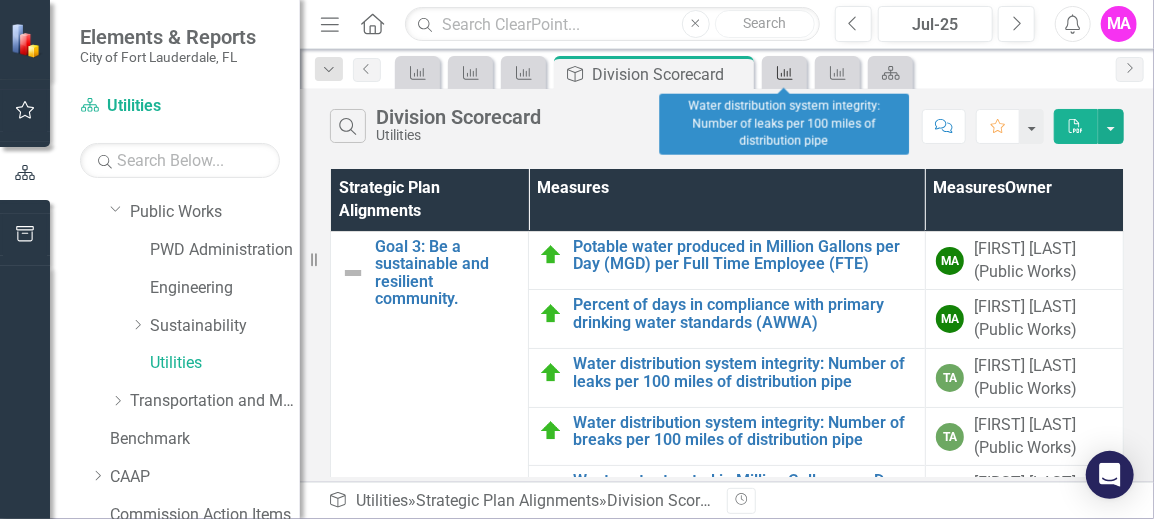 click on "Measures" 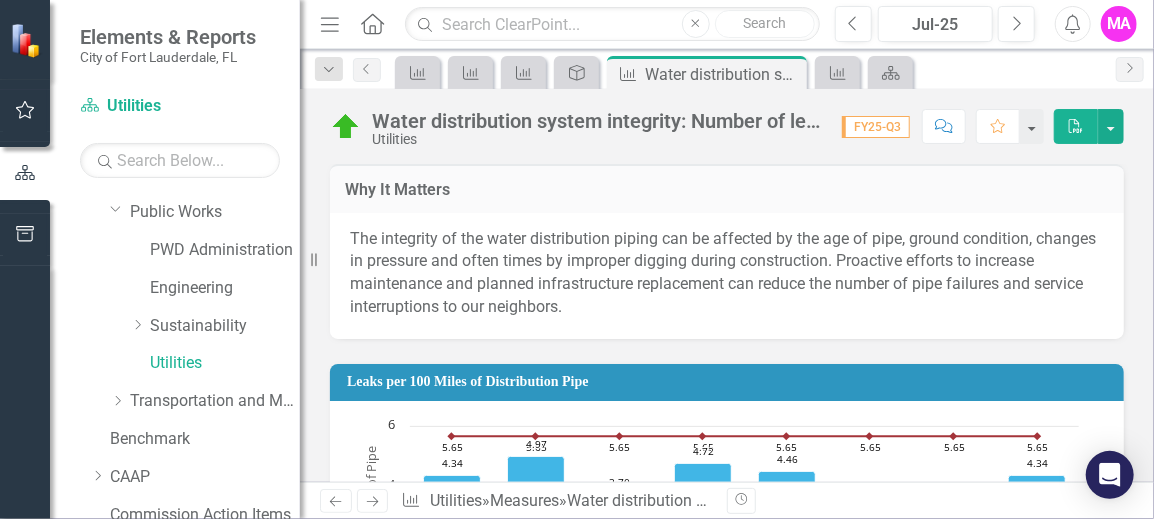 click on "Close" 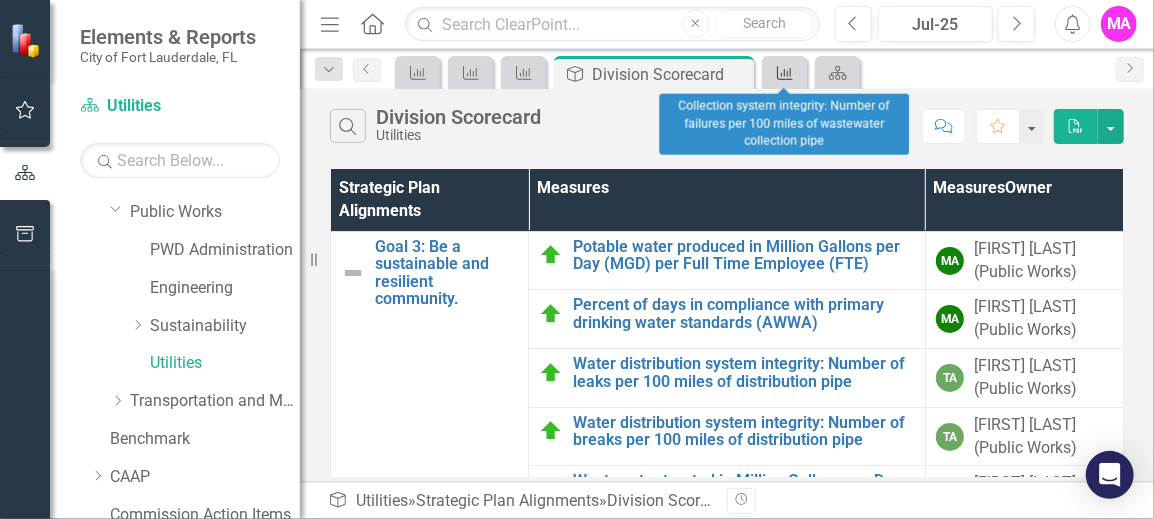 click on "Measures" 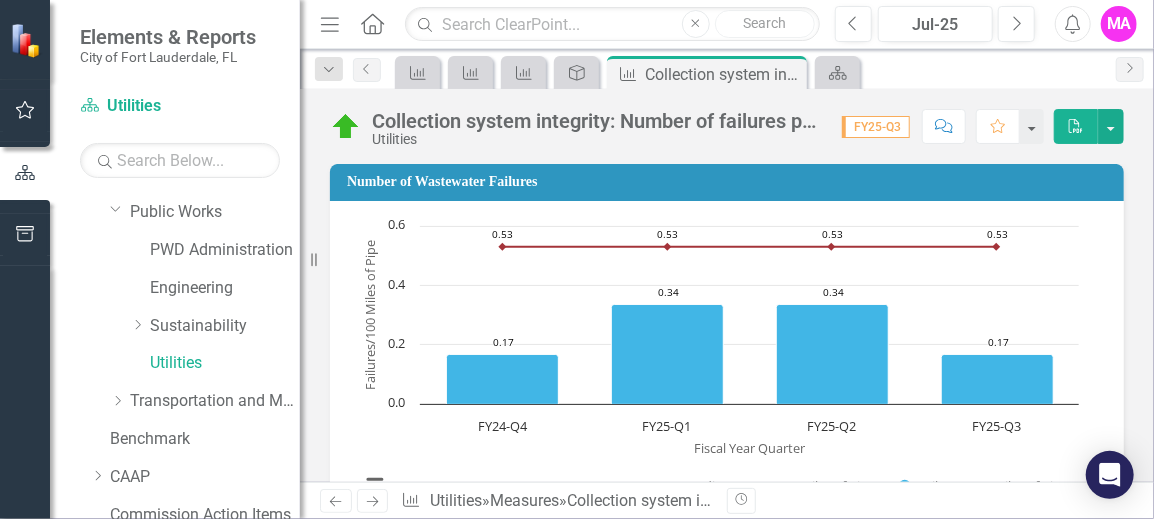 click on "Close" 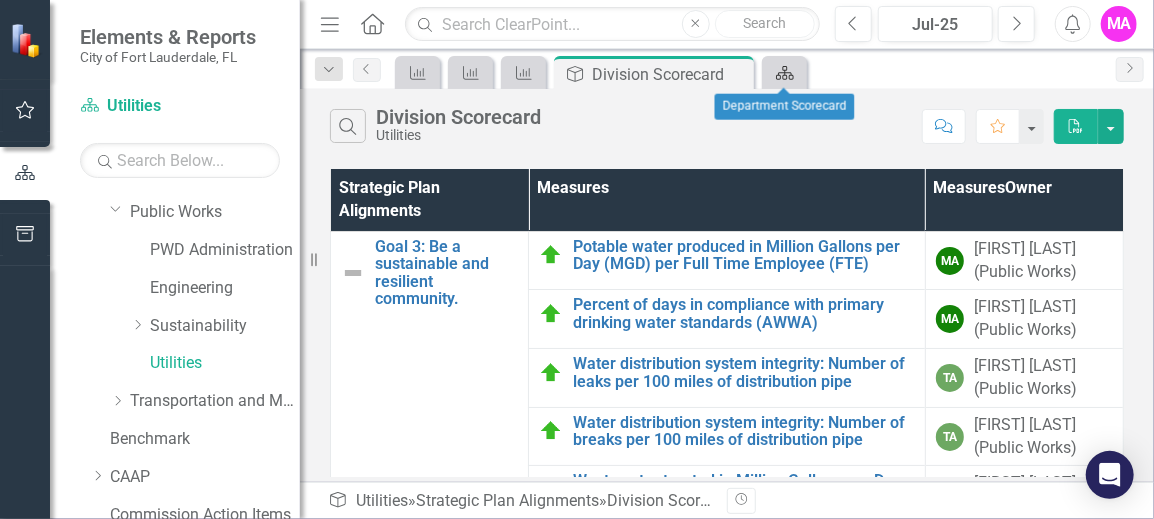 click 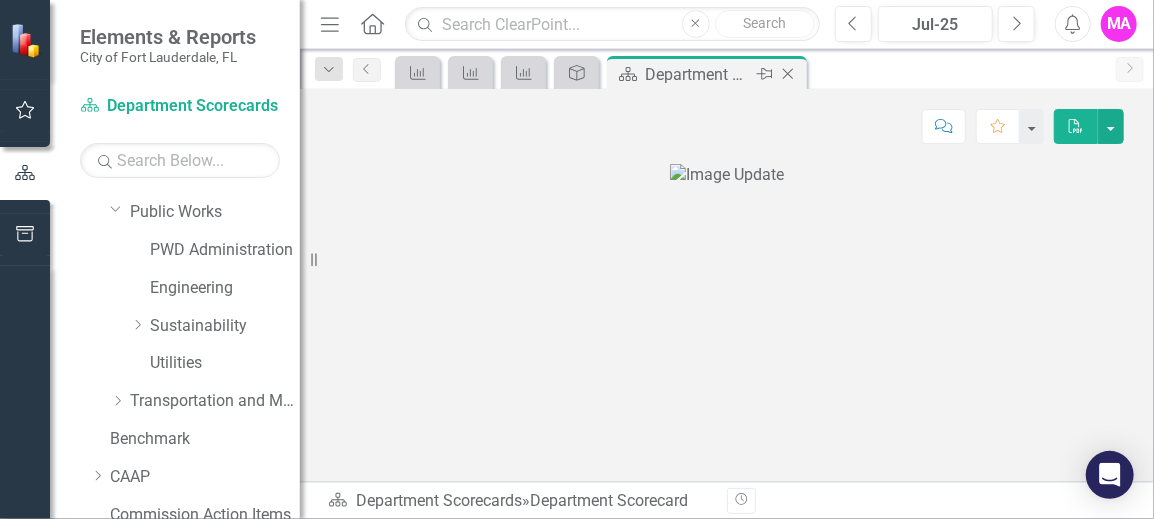 click on "Close" 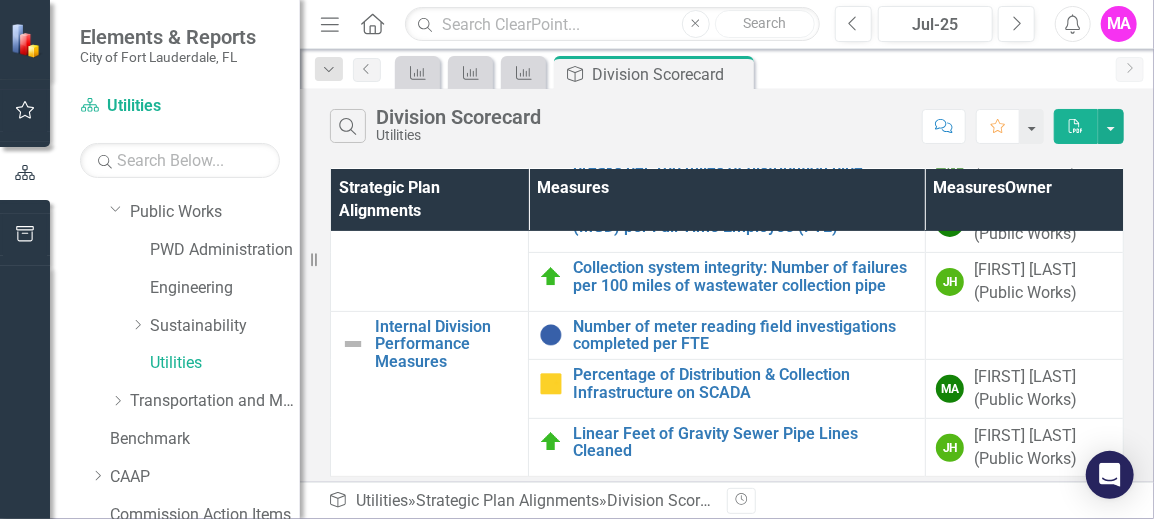 scroll, scrollTop: 0, scrollLeft: 0, axis: both 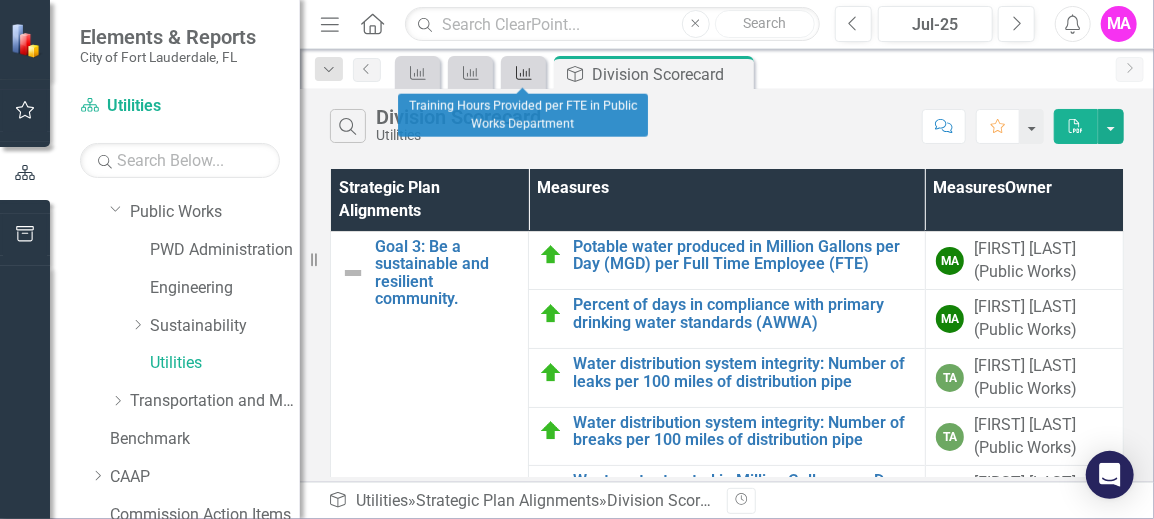 click on "Measures" 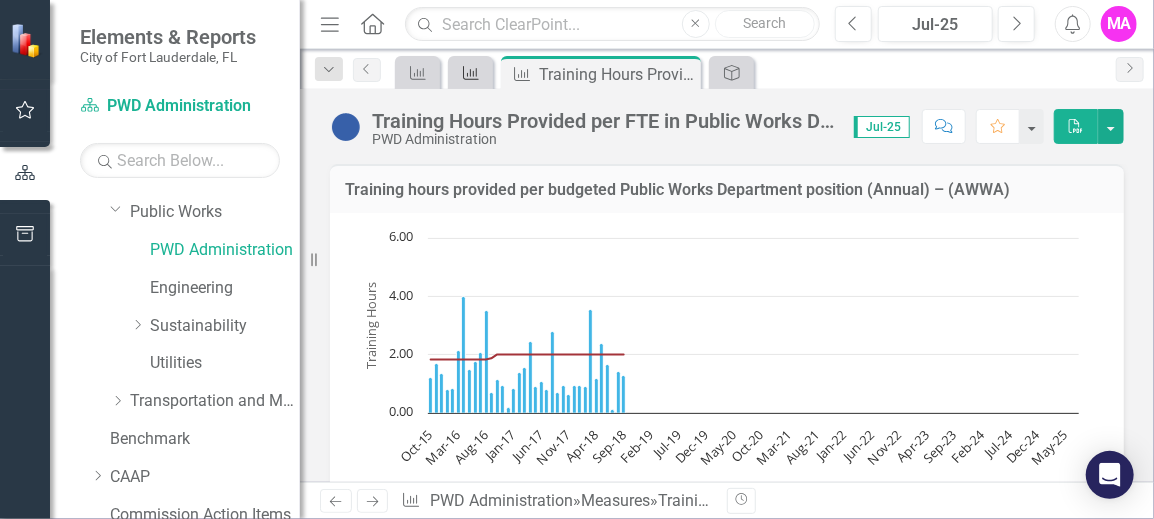 click on "Measures" 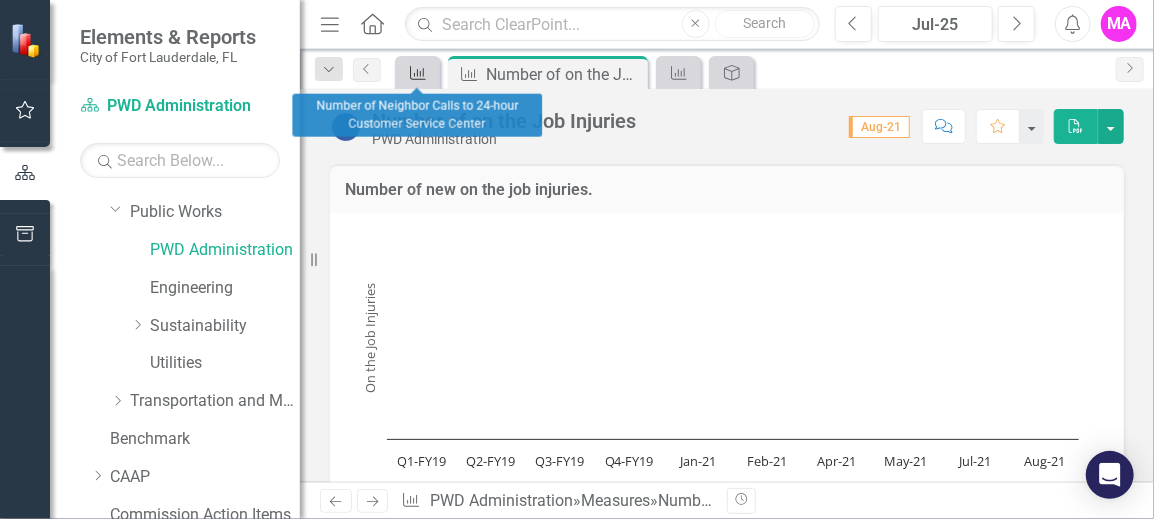 click on "Measures" at bounding box center [414, 72] 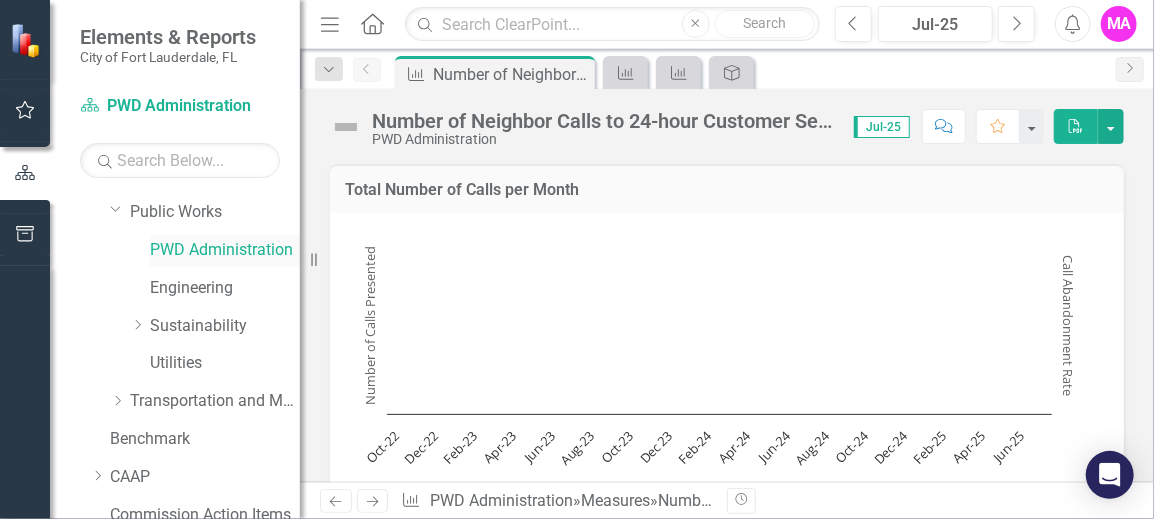 click on "PWD Administration" at bounding box center [225, 250] 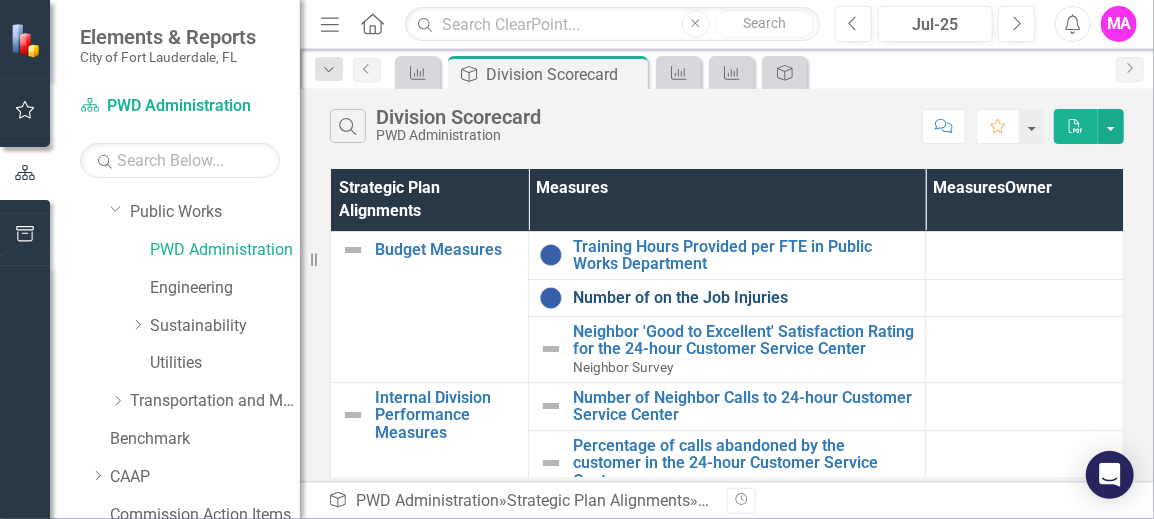click on "Number of on the Job Injuries" at bounding box center (744, 298) 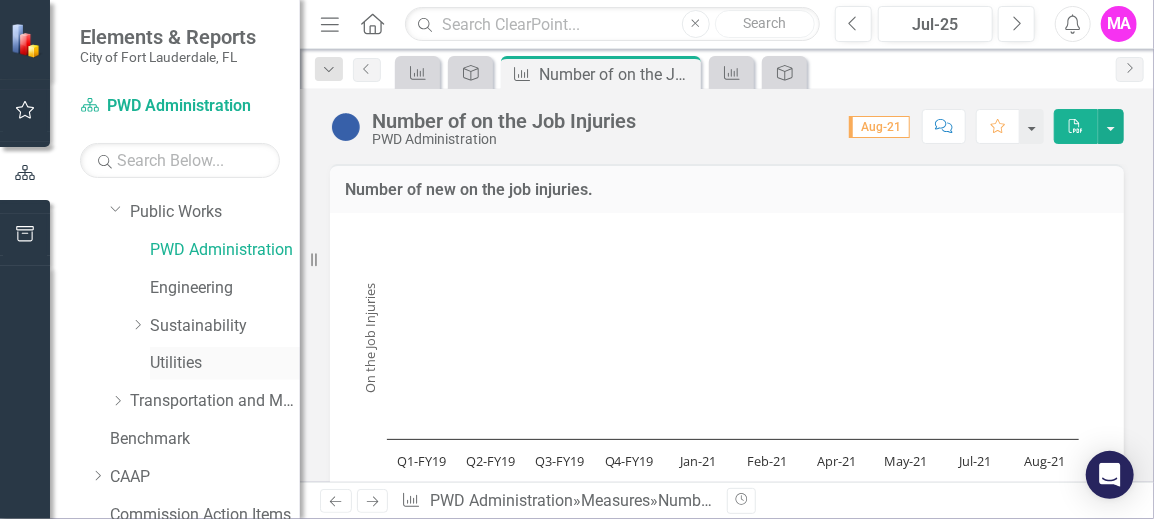 click on "Utilities" at bounding box center (225, 363) 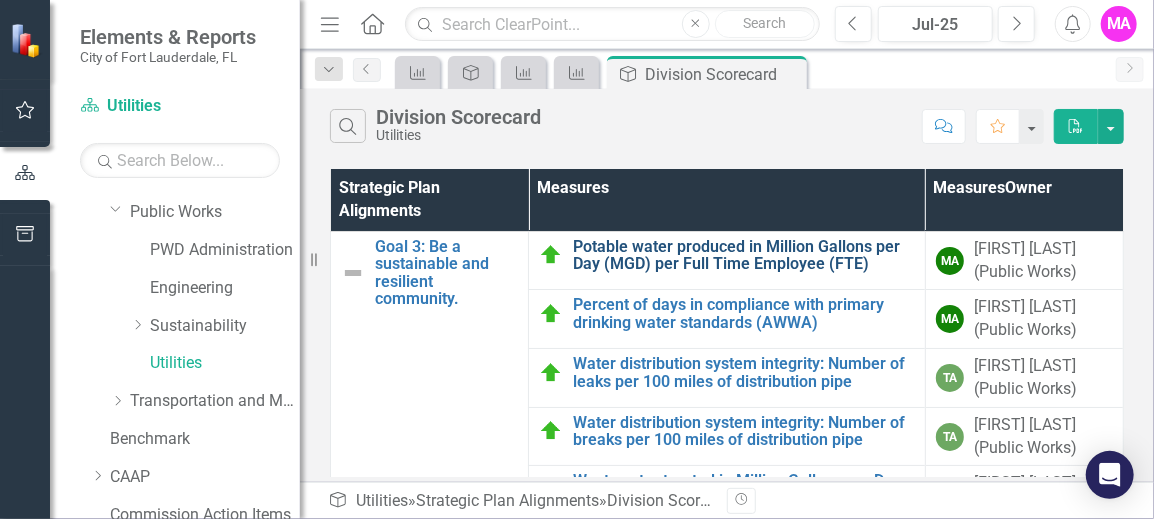click on "Potable water produced in Million Gallons per Day (MGD) per Full Time Employee (FTE)" at bounding box center (744, 255) 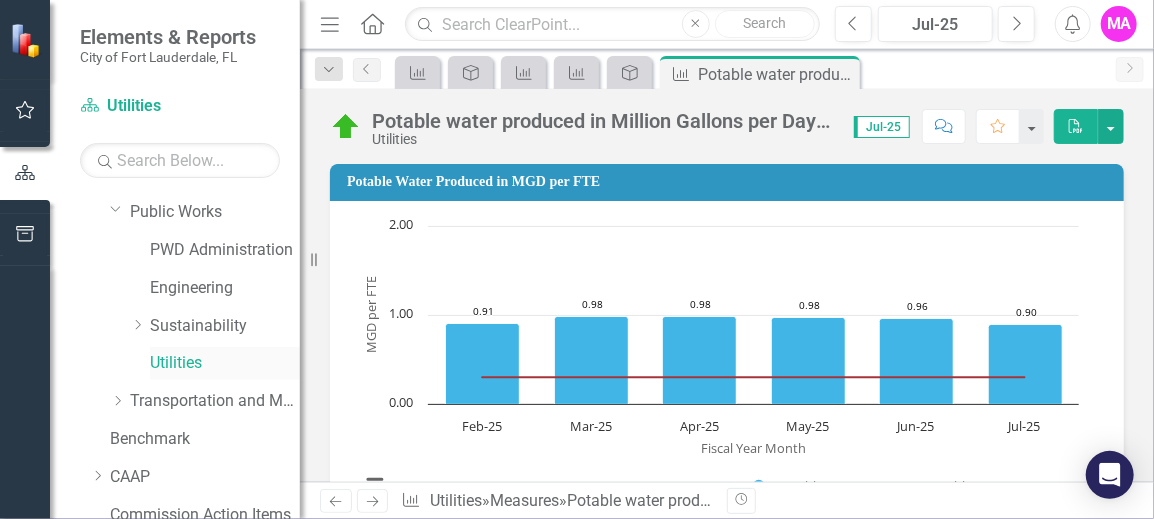 click on "Utilities" at bounding box center [225, 363] 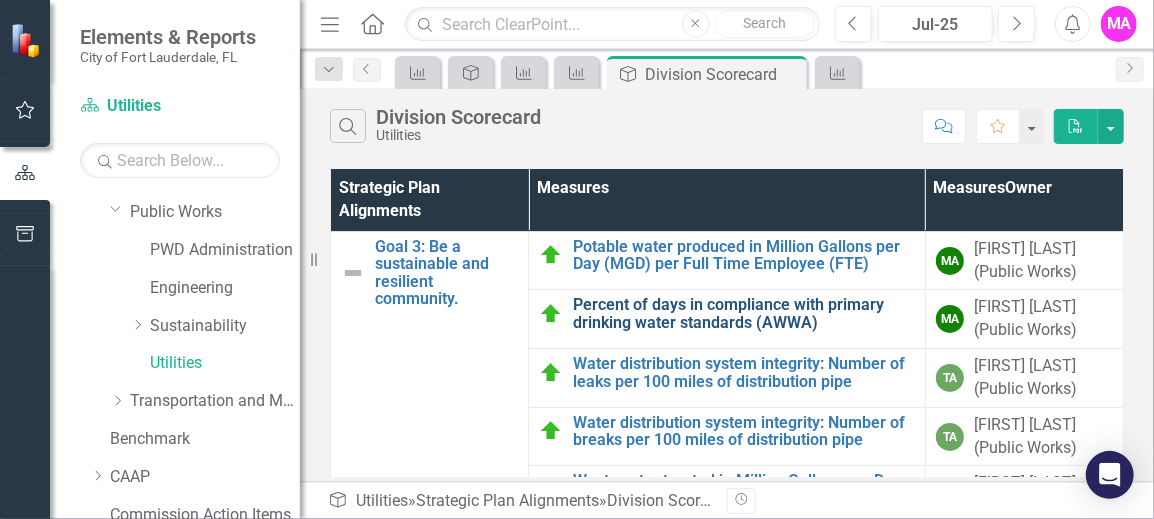 click on "Percent of days in compliance with primary drinking water standards  (AWWA)" at bounding box center (744, 313) 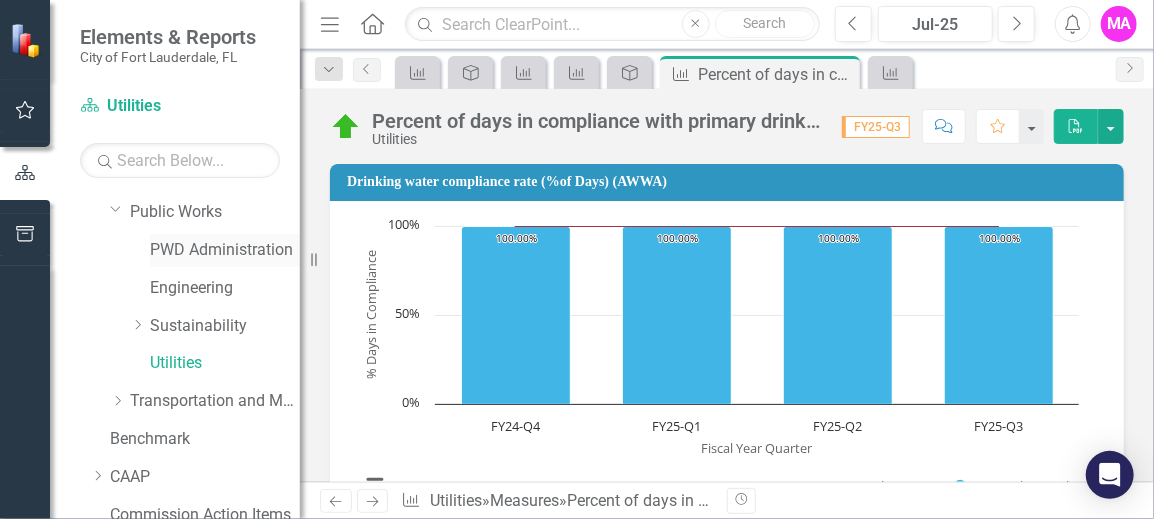 click on "PWD Administration" at bounding box center (225, 250) 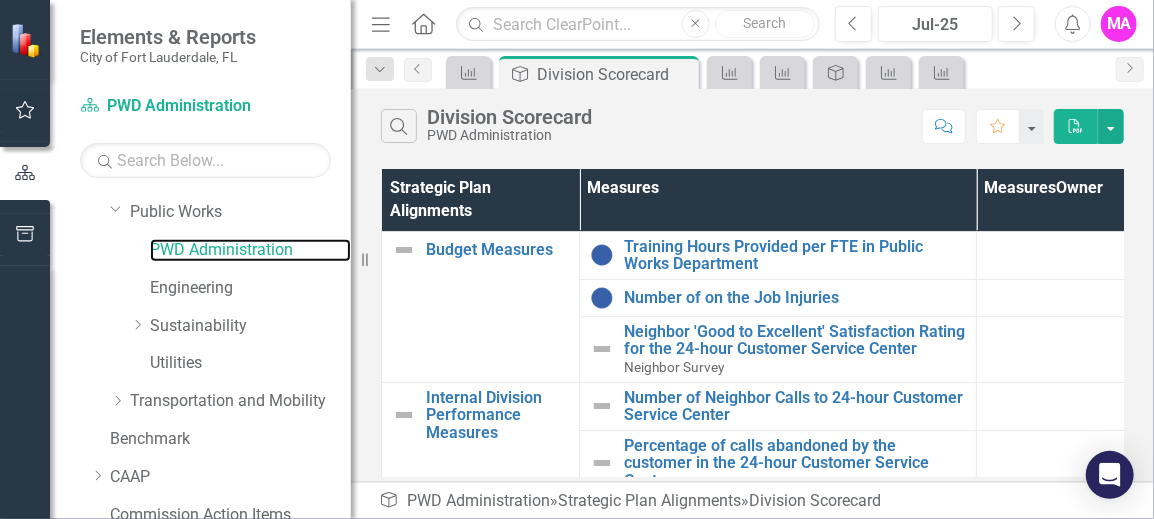 drag, startPoint x: 301, startPoint y: 241, endPoint x: 351, endPoint y: 243, distance: 50.039986 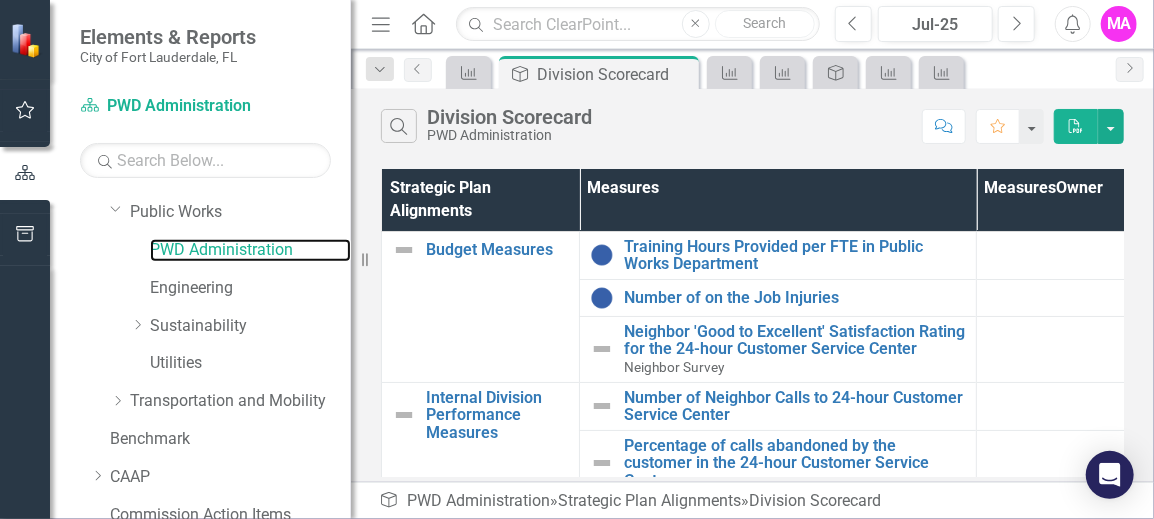 click on "Resize" at bounding box center (359, 259) 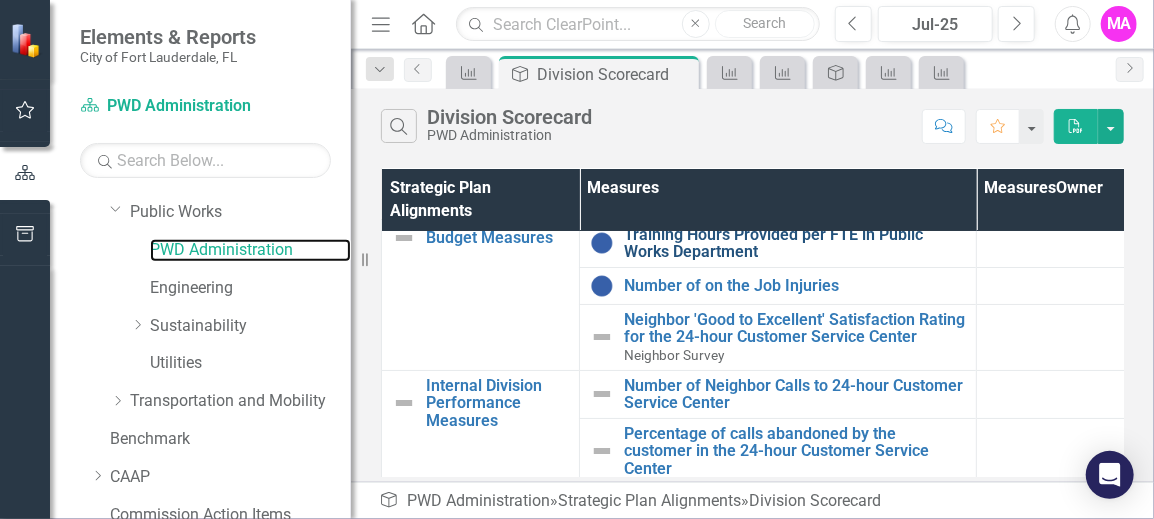 scroll, scrollTop: 0, scrollLeft: 0, axis: both 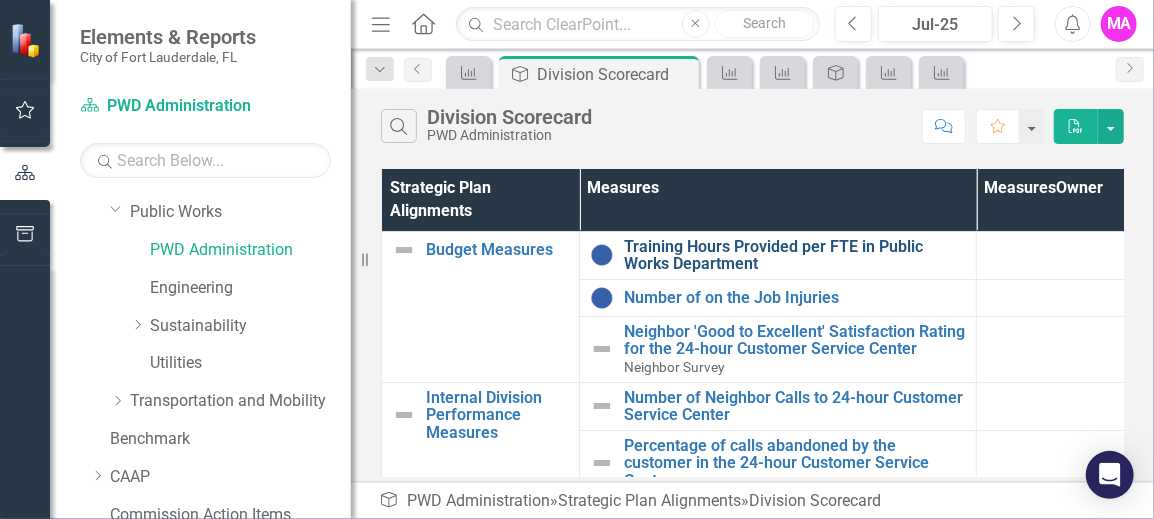 click on "Training Hours Provided per FTE in Public Works Department" at bounding box center (795, 255) 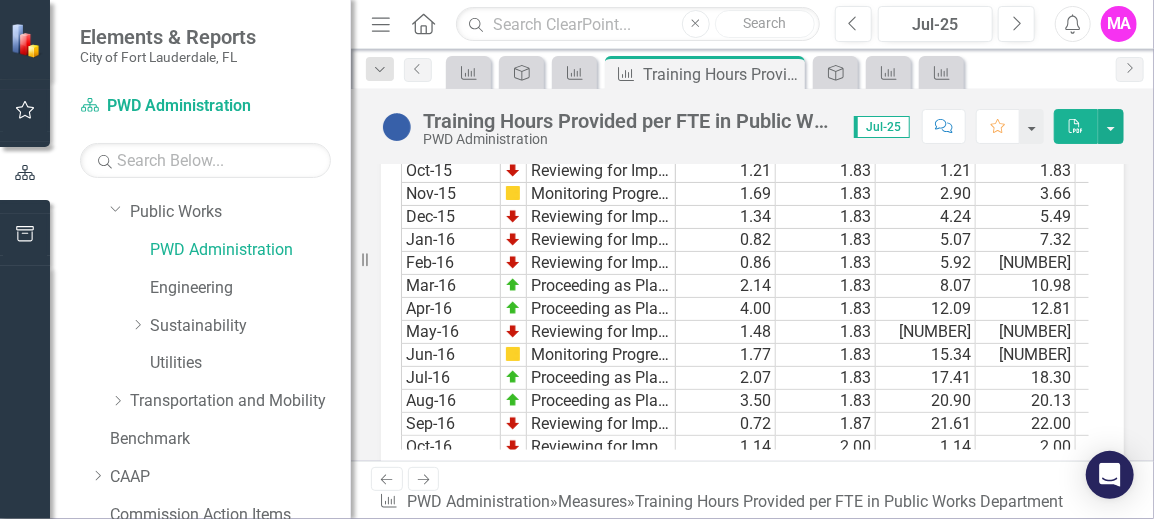 scroll, scrollTop: 1443, scrollLeft: 0, axis: vertical 